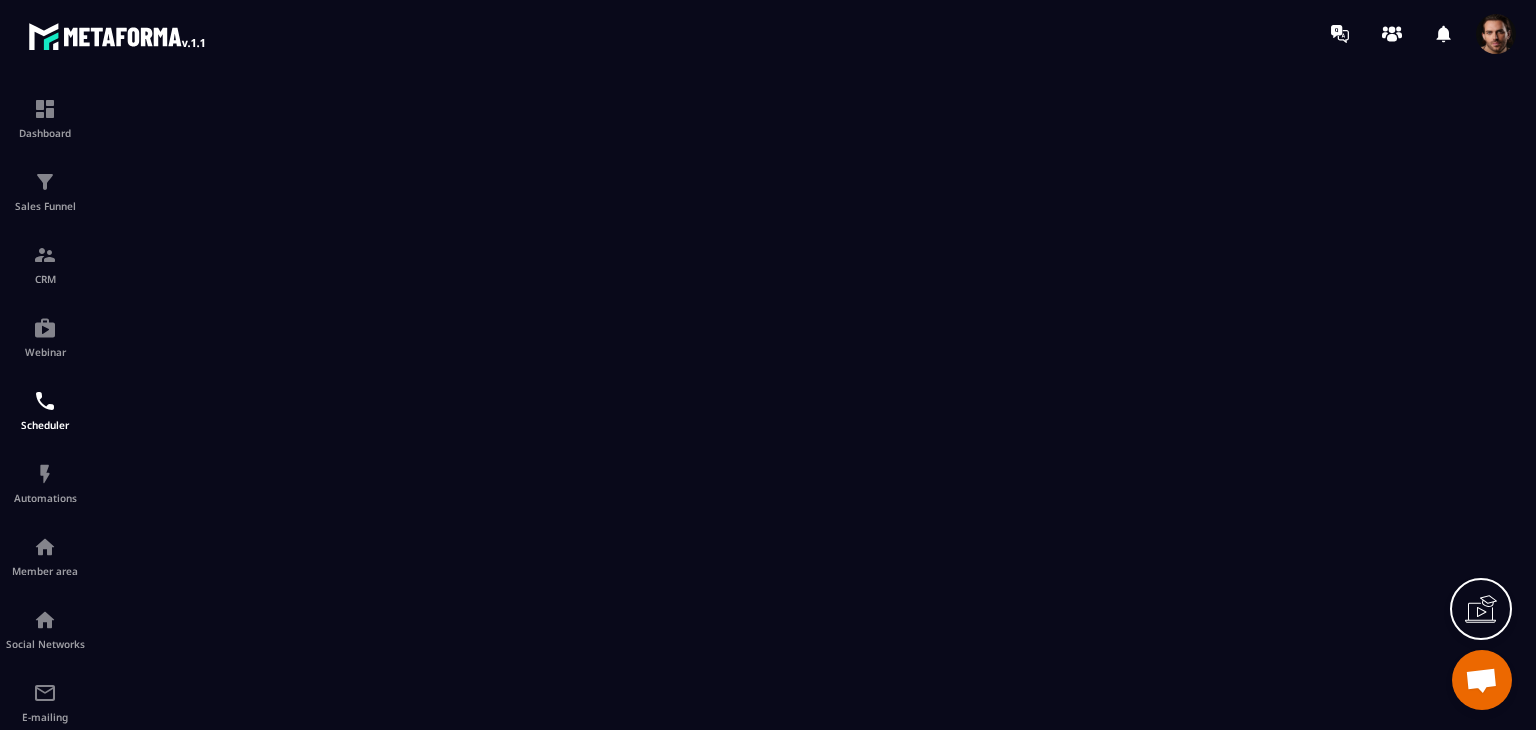 scroll, scrollTop: 0, scrollLeft: 0, axis: both 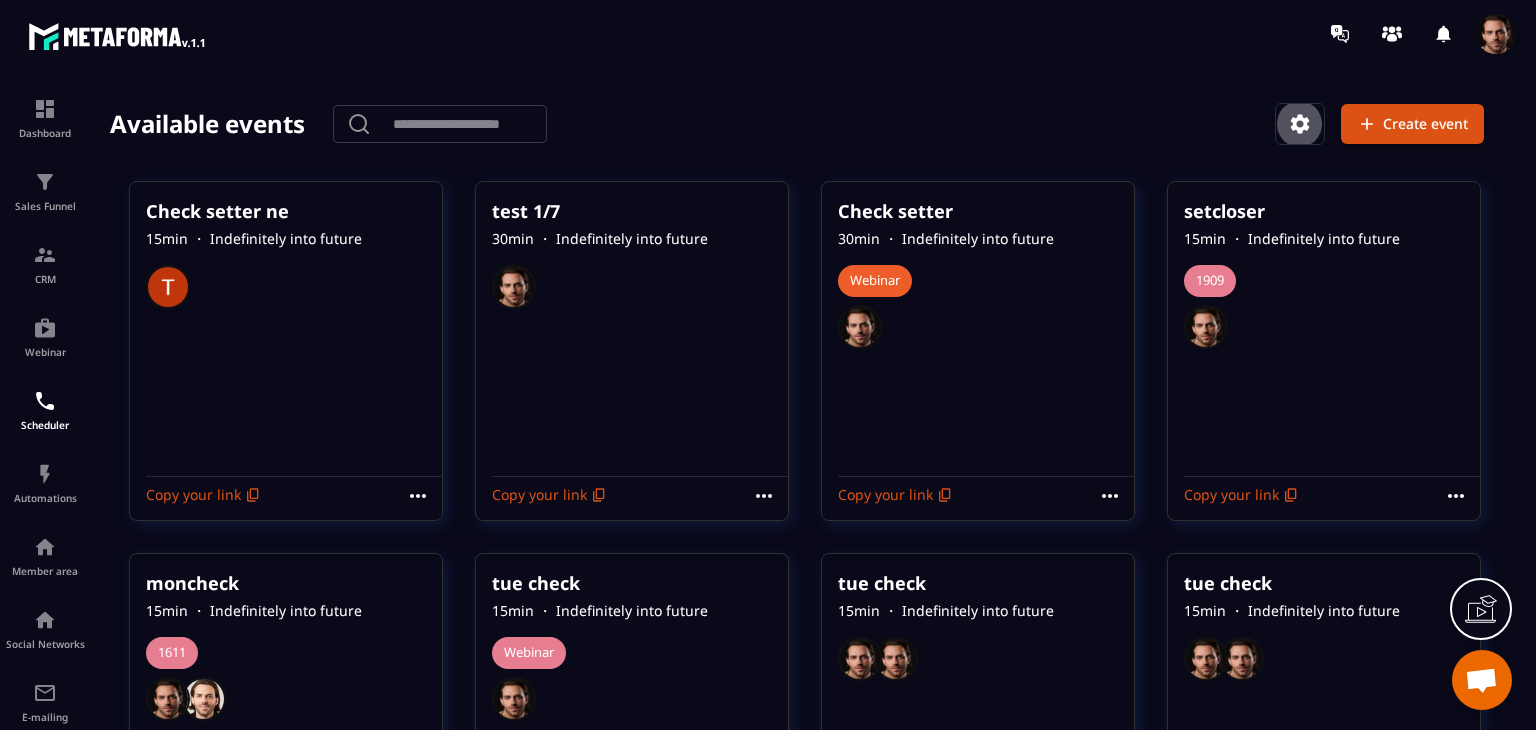 click 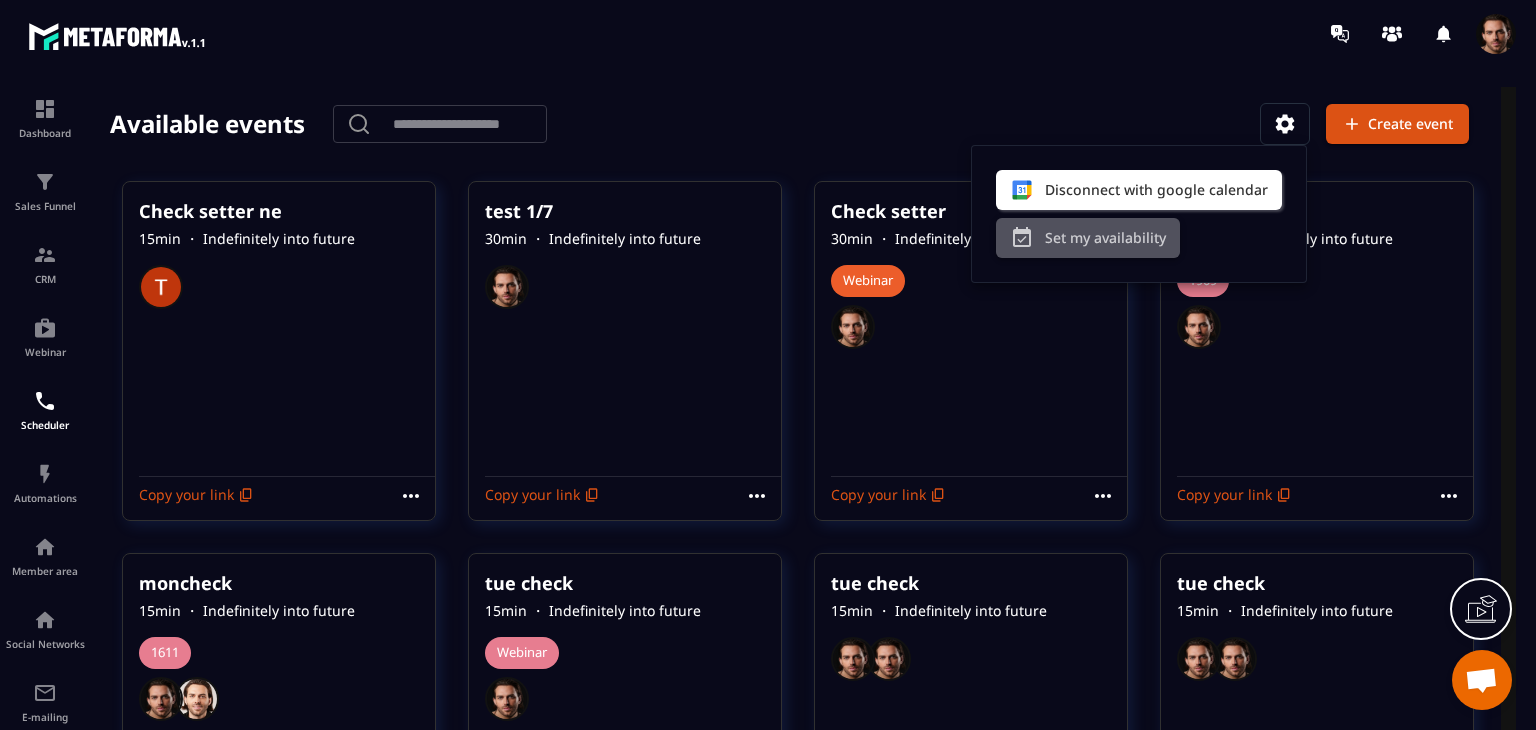 click on "Set my availability" at bounding box center (1088, 238) 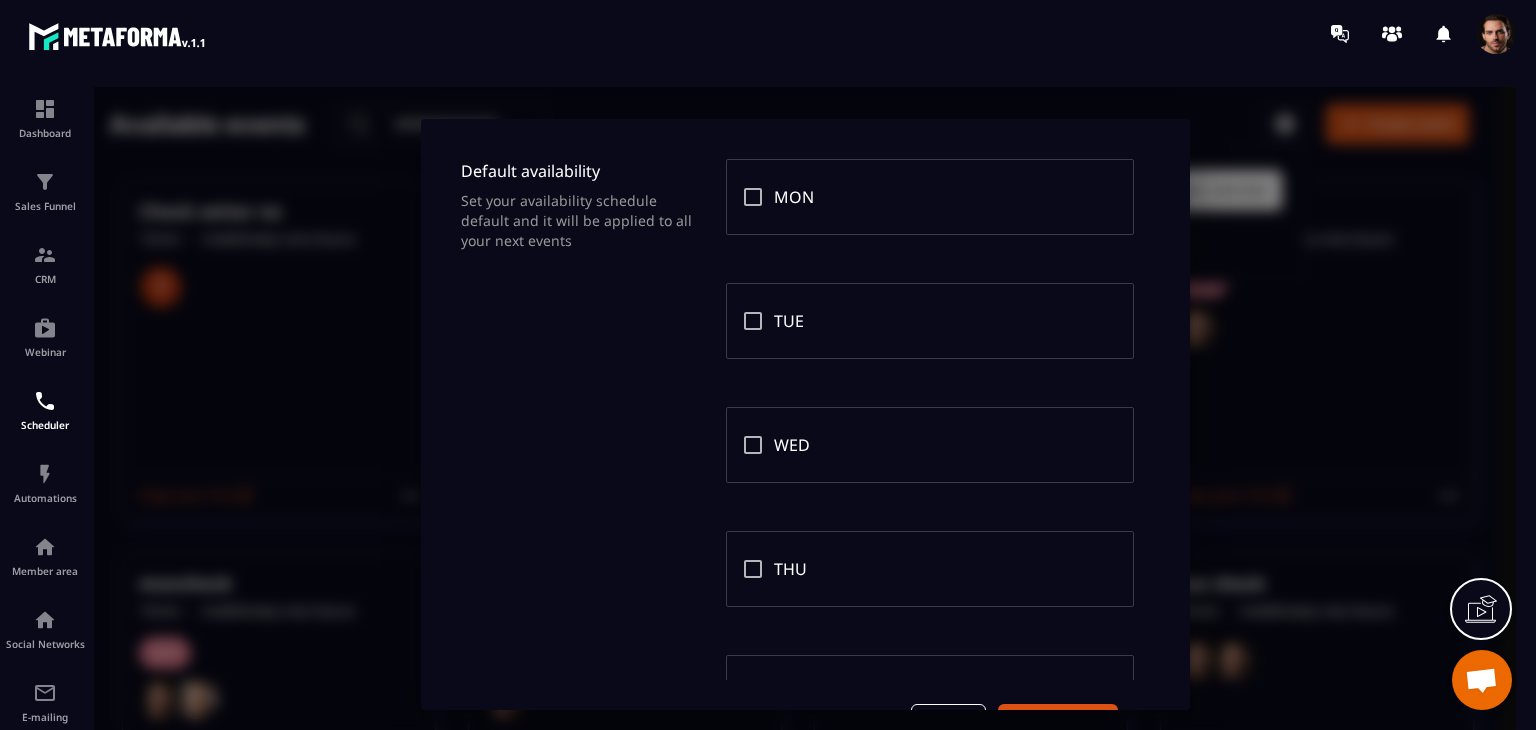 scroll, scrollTop: 392, scrollLeft: 0, axis: vertical 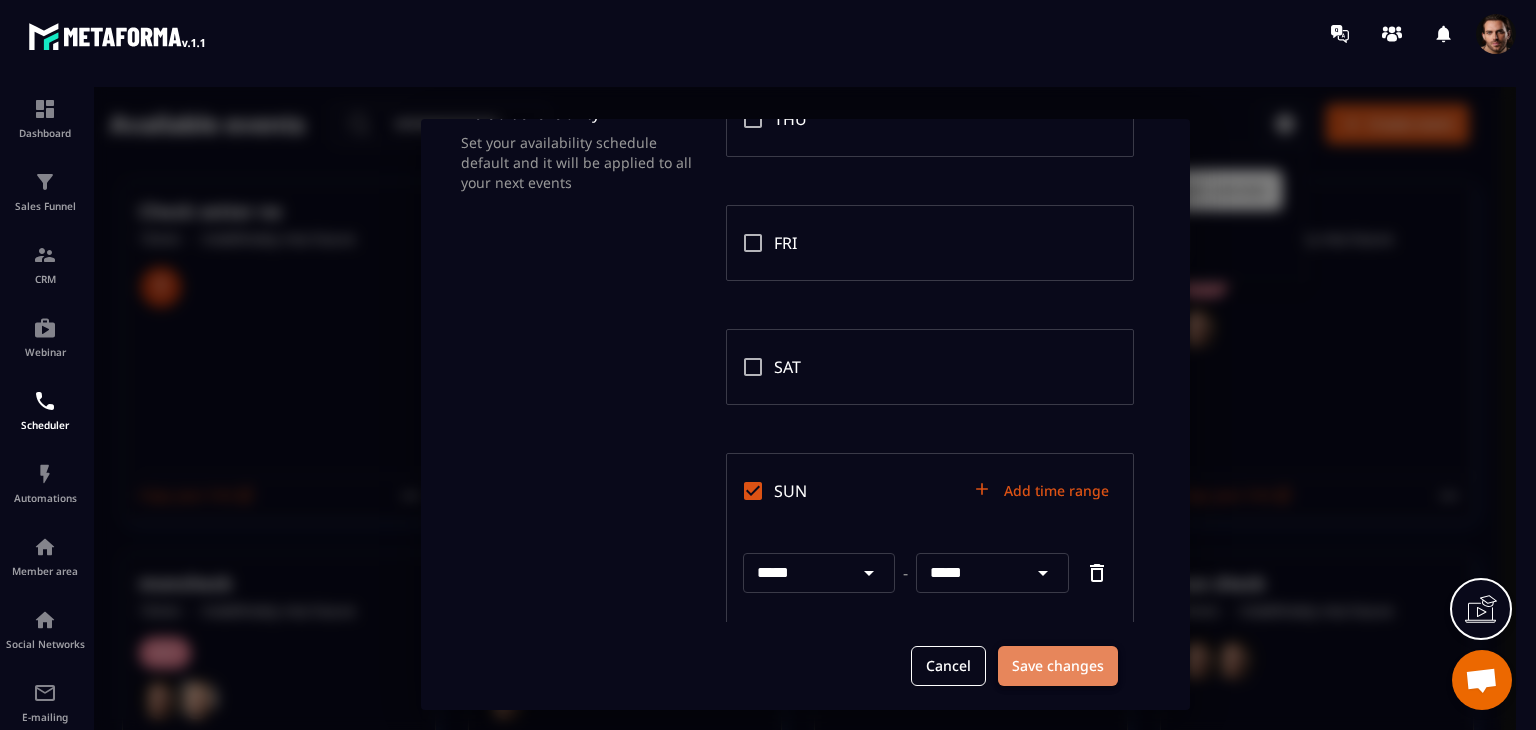 click on "Save changes" at bounding box center (1058, 666) 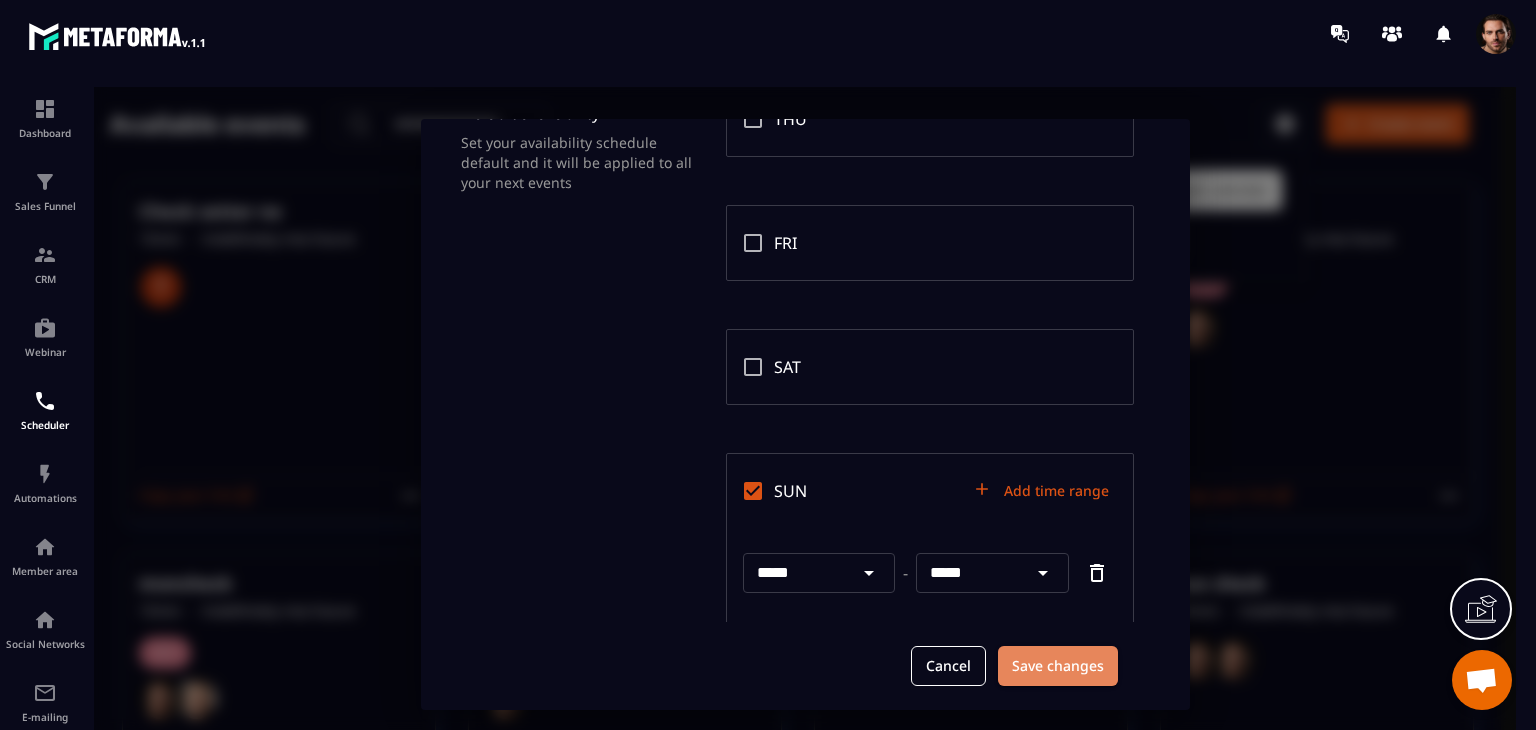 scroll, scrollTop: 0, scrollLeft: 0, axis: both 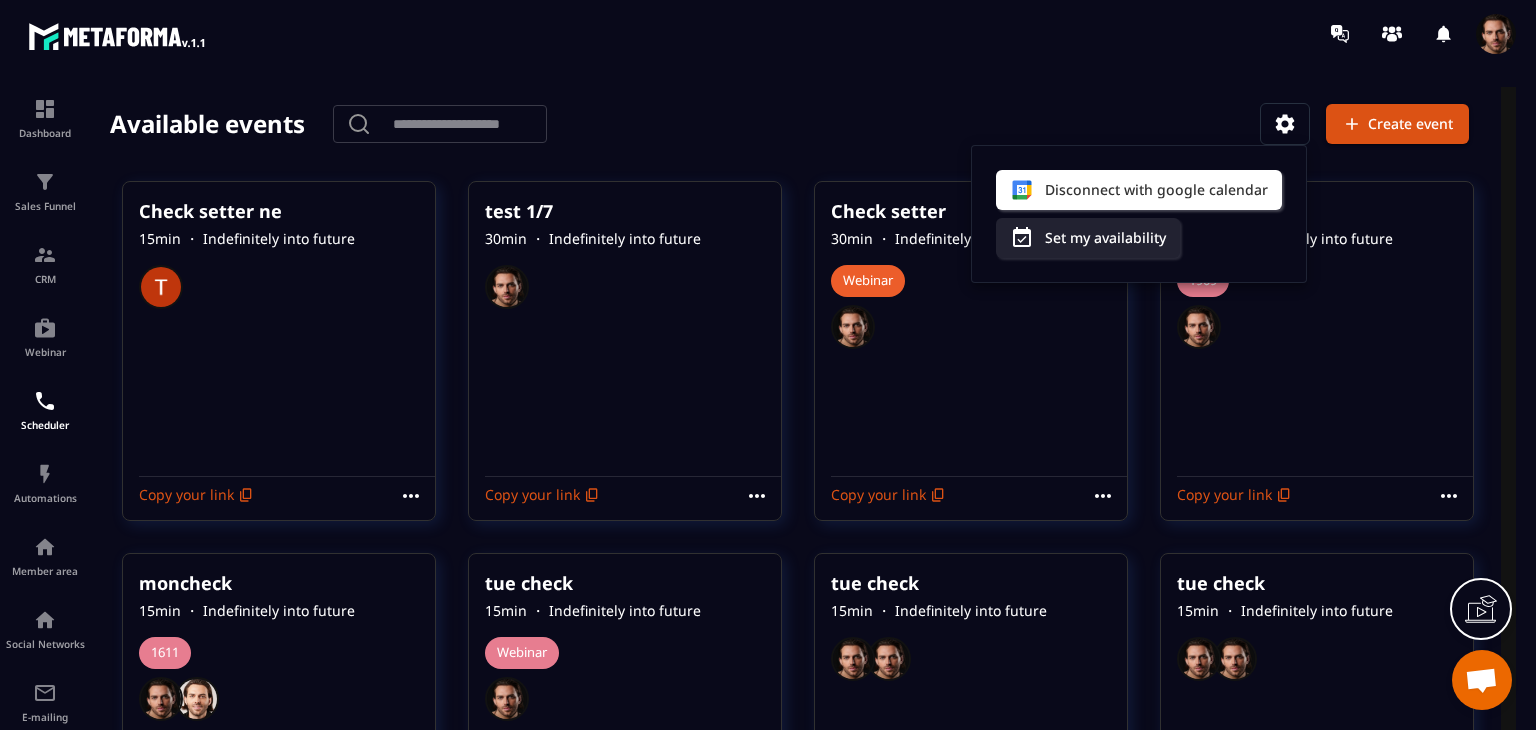 click at bounding box center [805, 414] 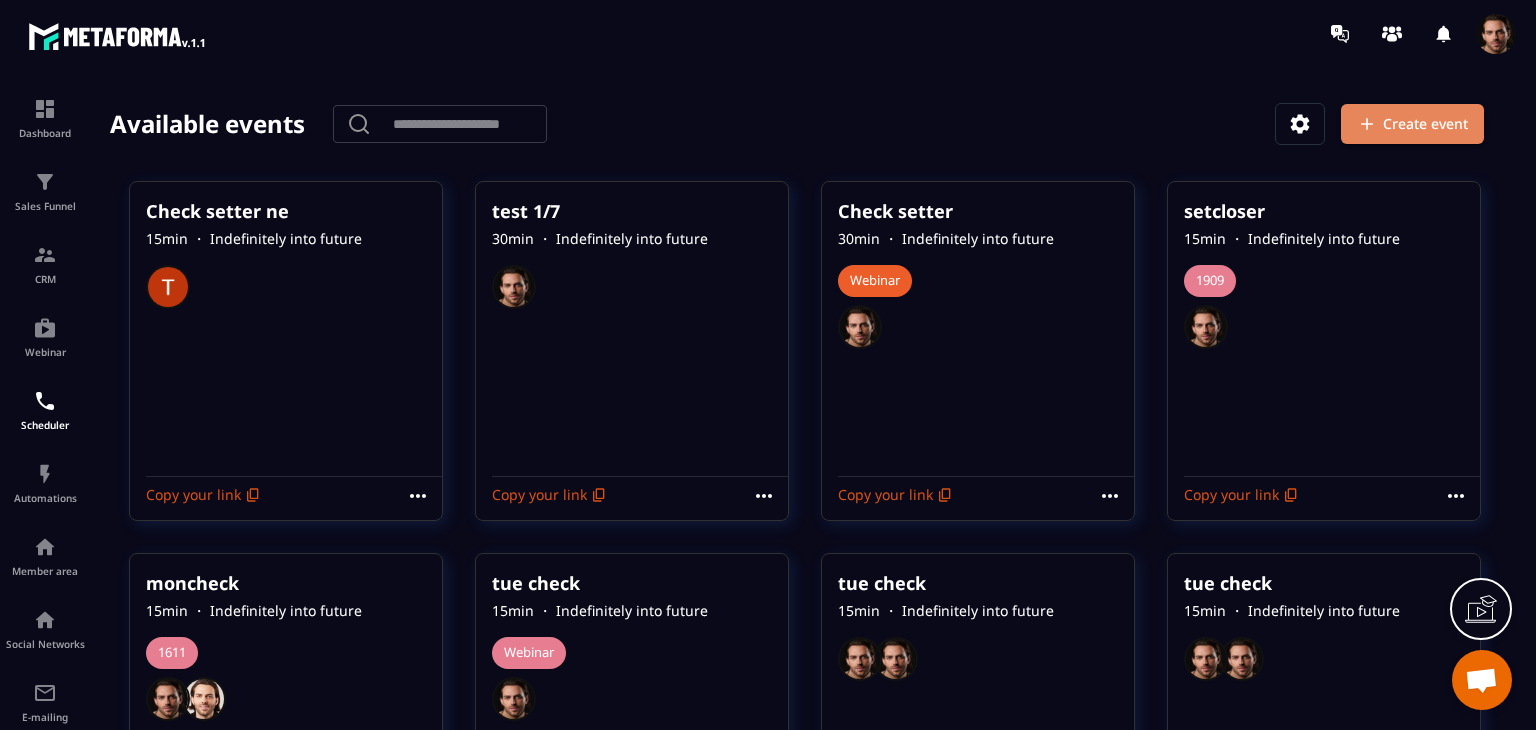 click on "Create event" at bounding box center [1412, 124] 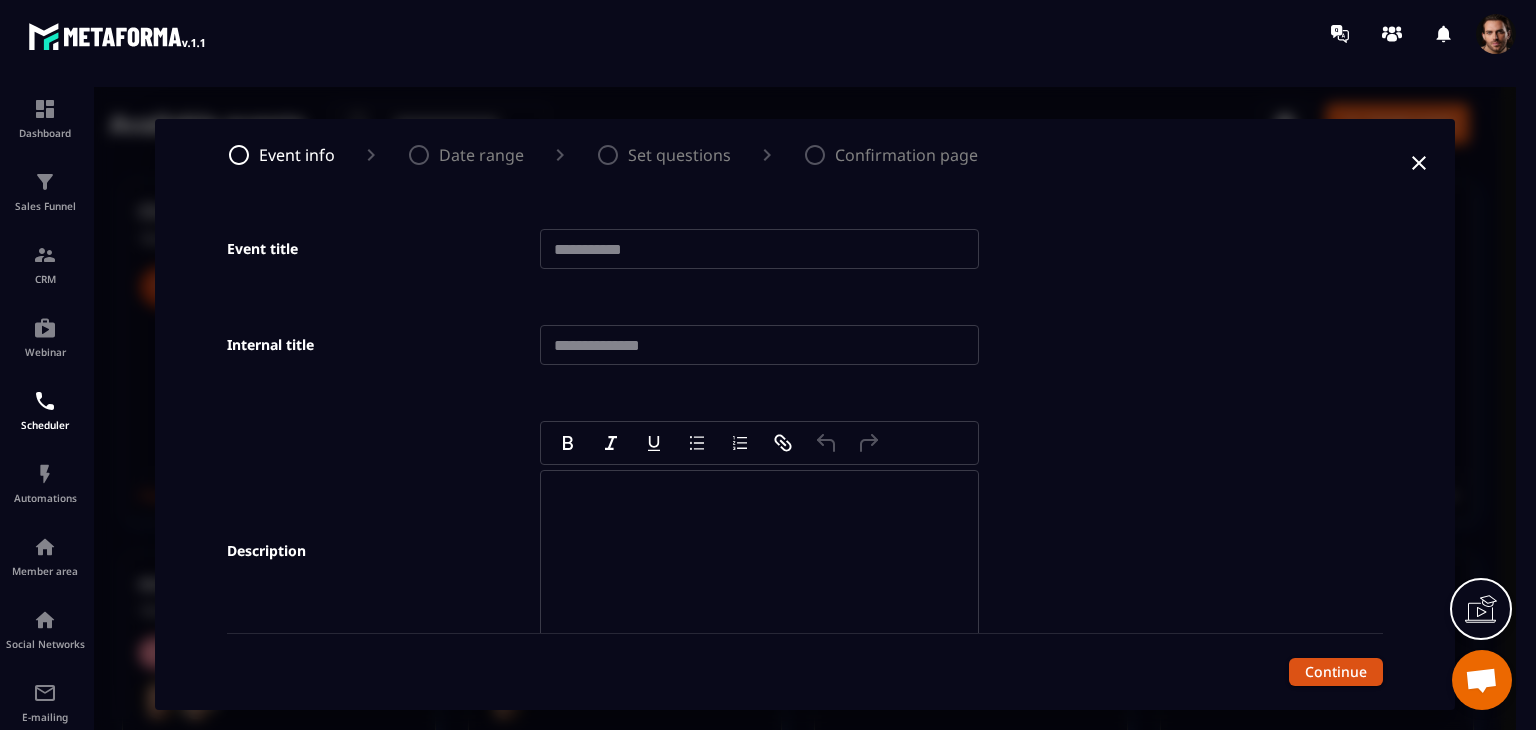 click at bounding box center (759, 249) 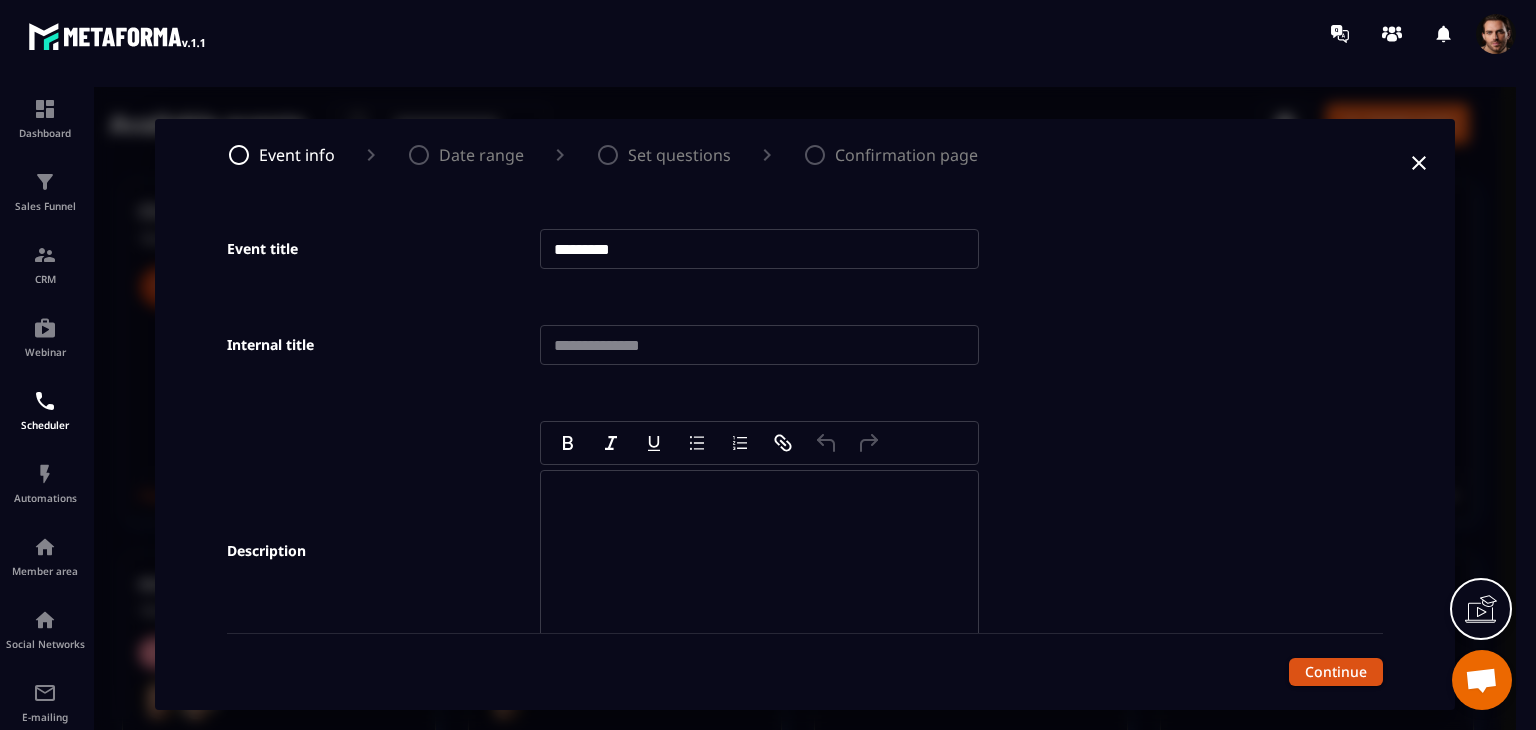 click on "*********" at bounding box center (759, 249) 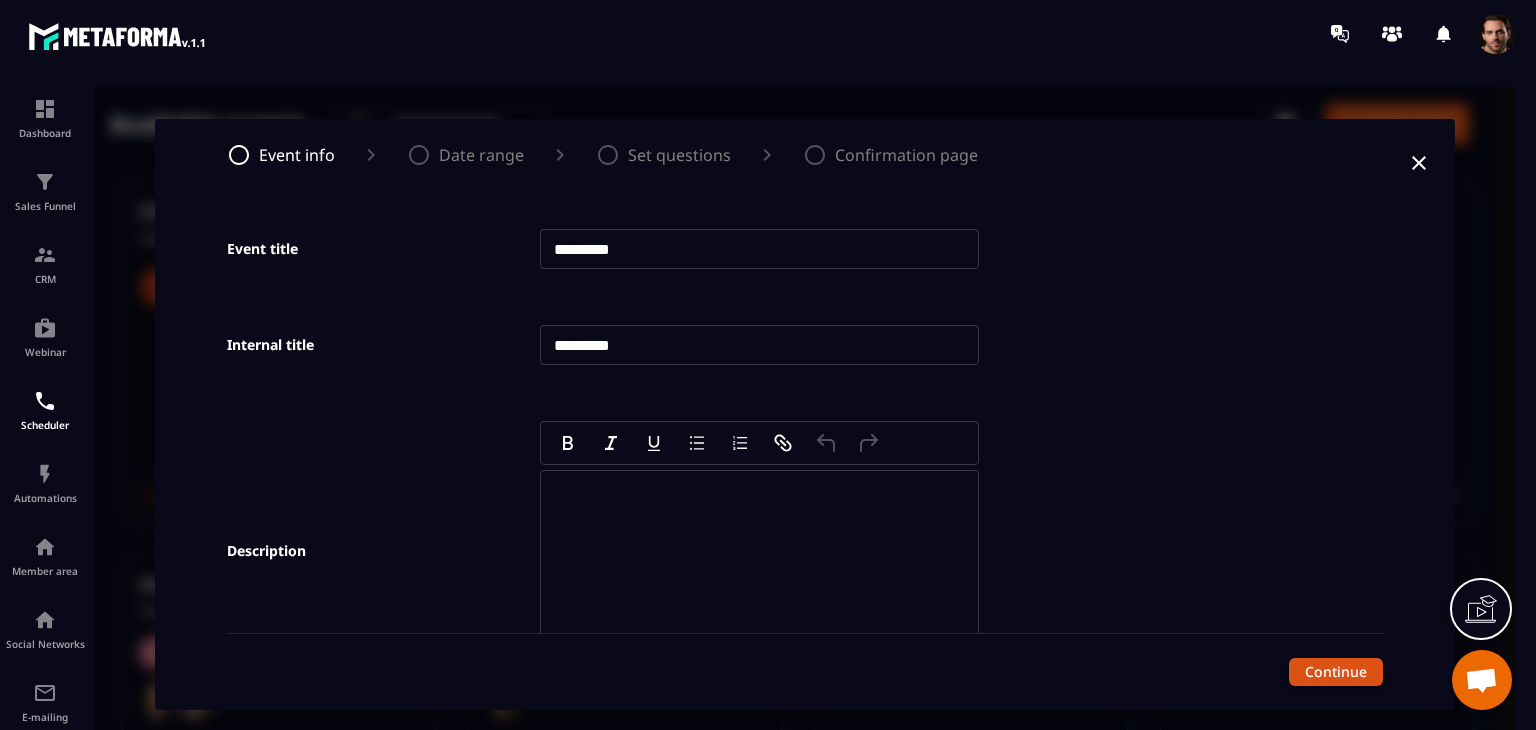 type on "*********" 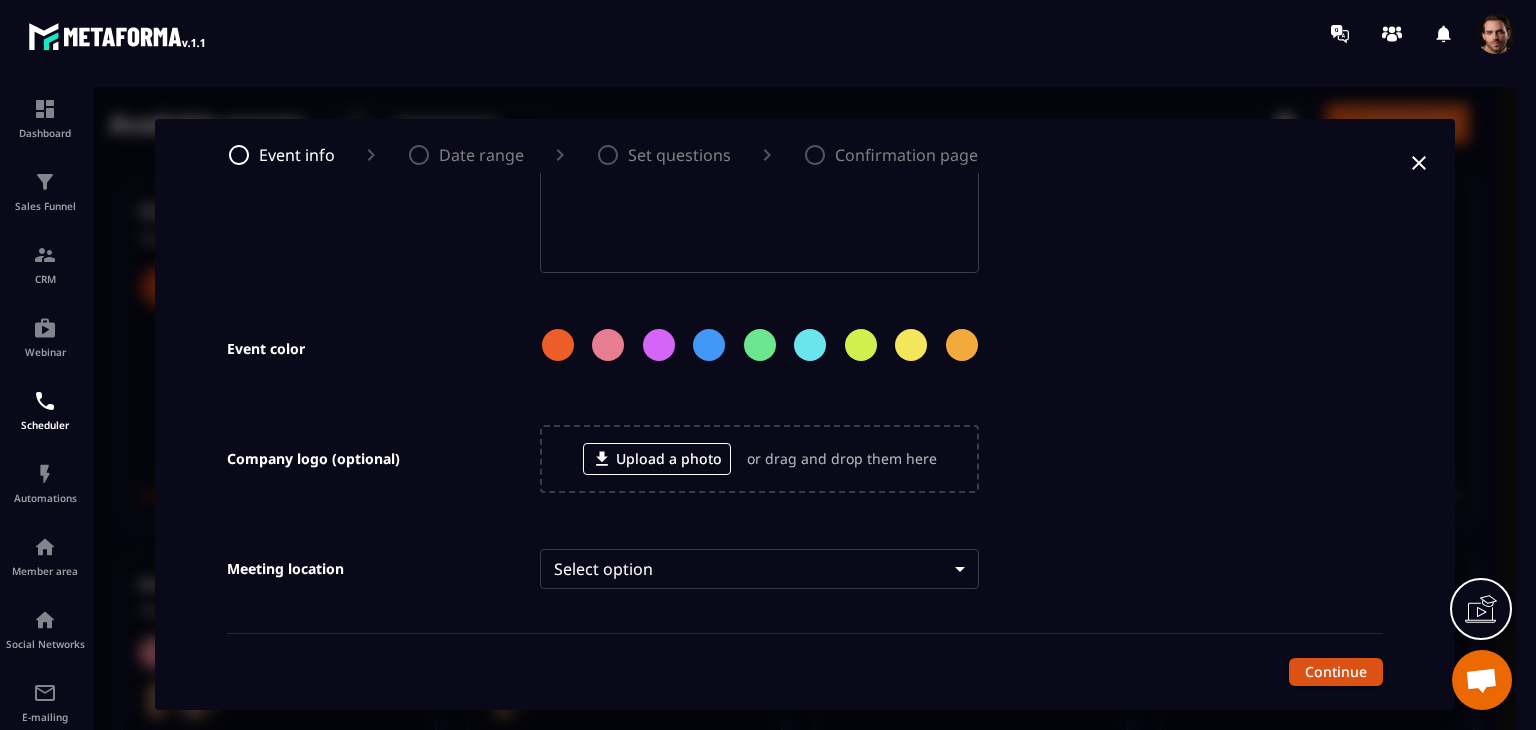 scroll, scrollTop: 411, scrollLeft: 0, axis: vertical 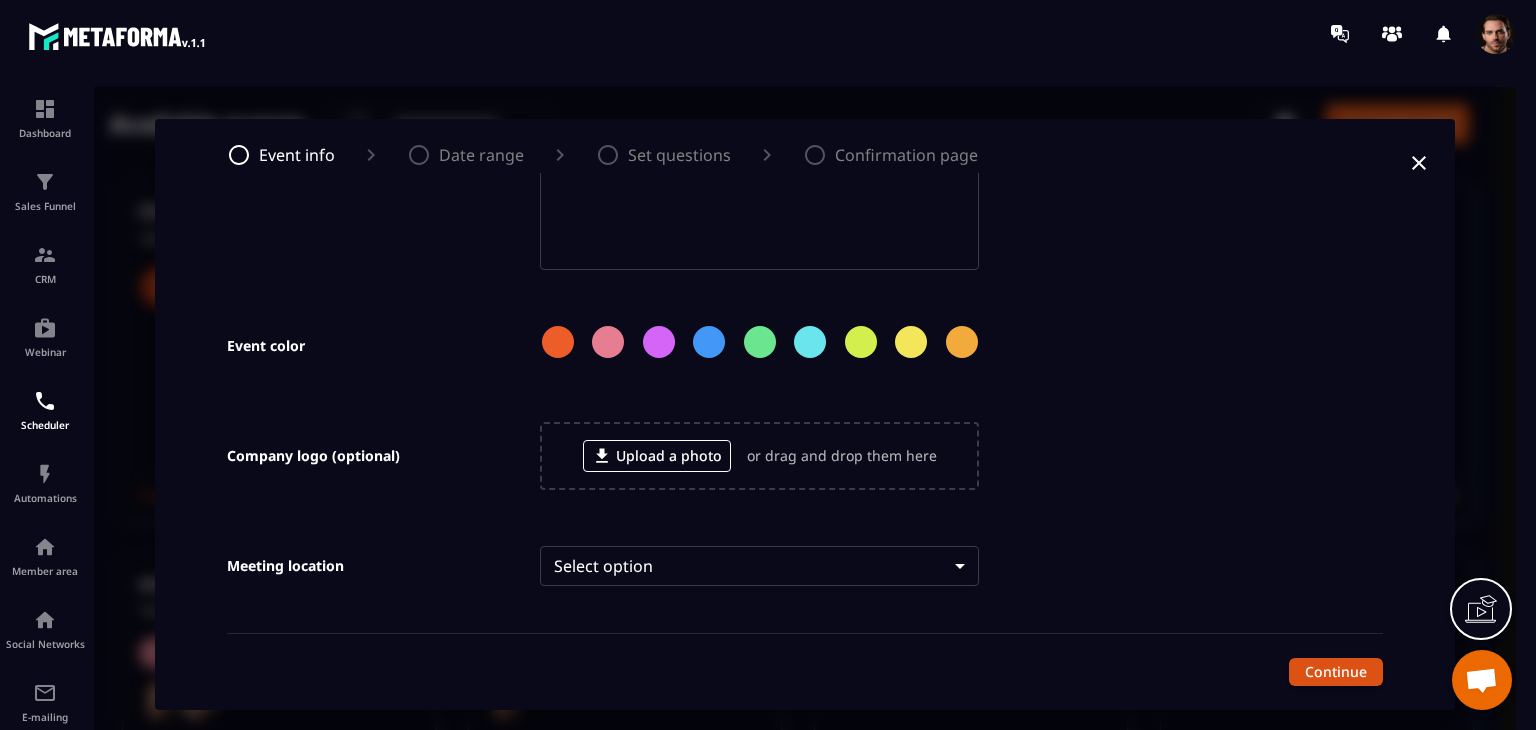 click at bounding box center [558, 342] 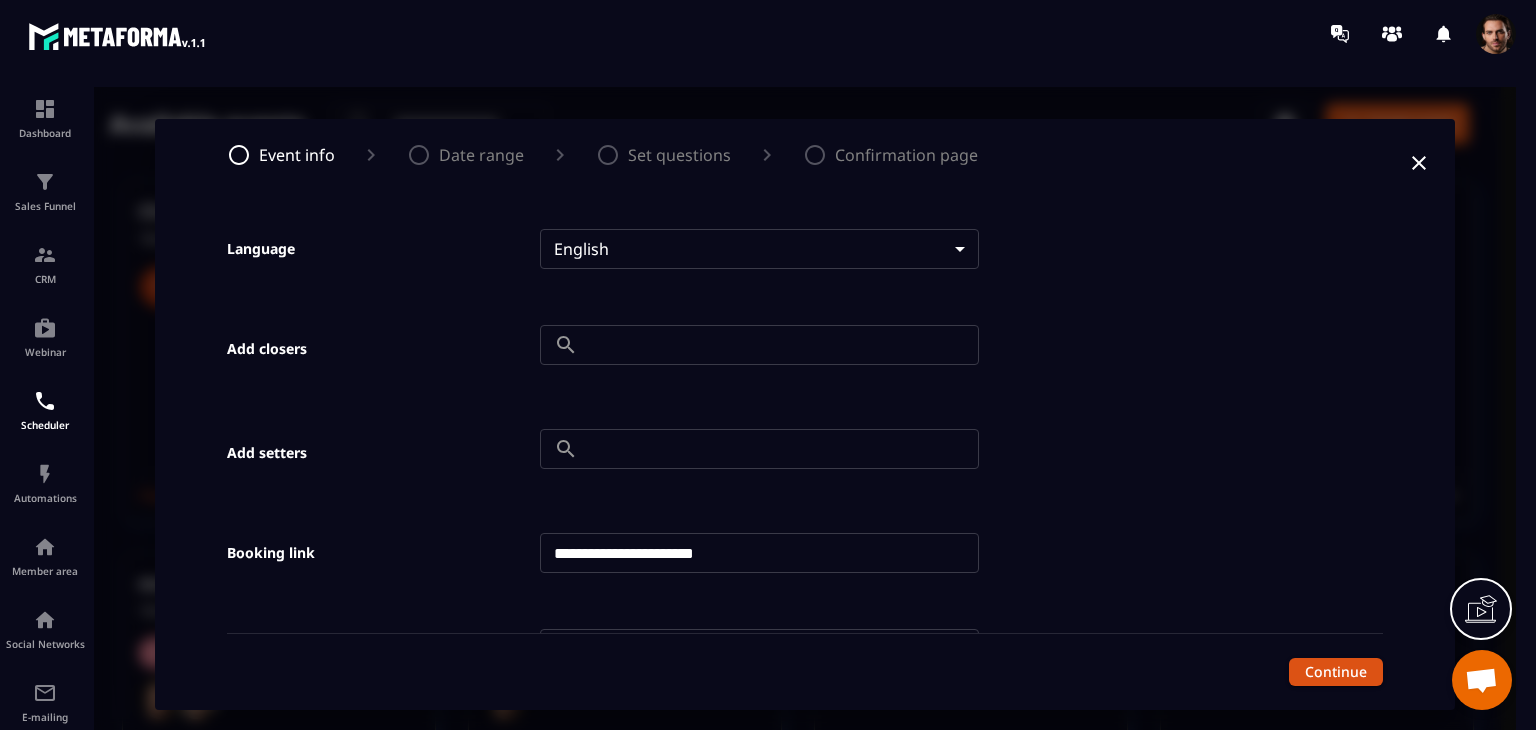 scroll, scrollTop: 827, scrollLeft: 0, axis: vertical 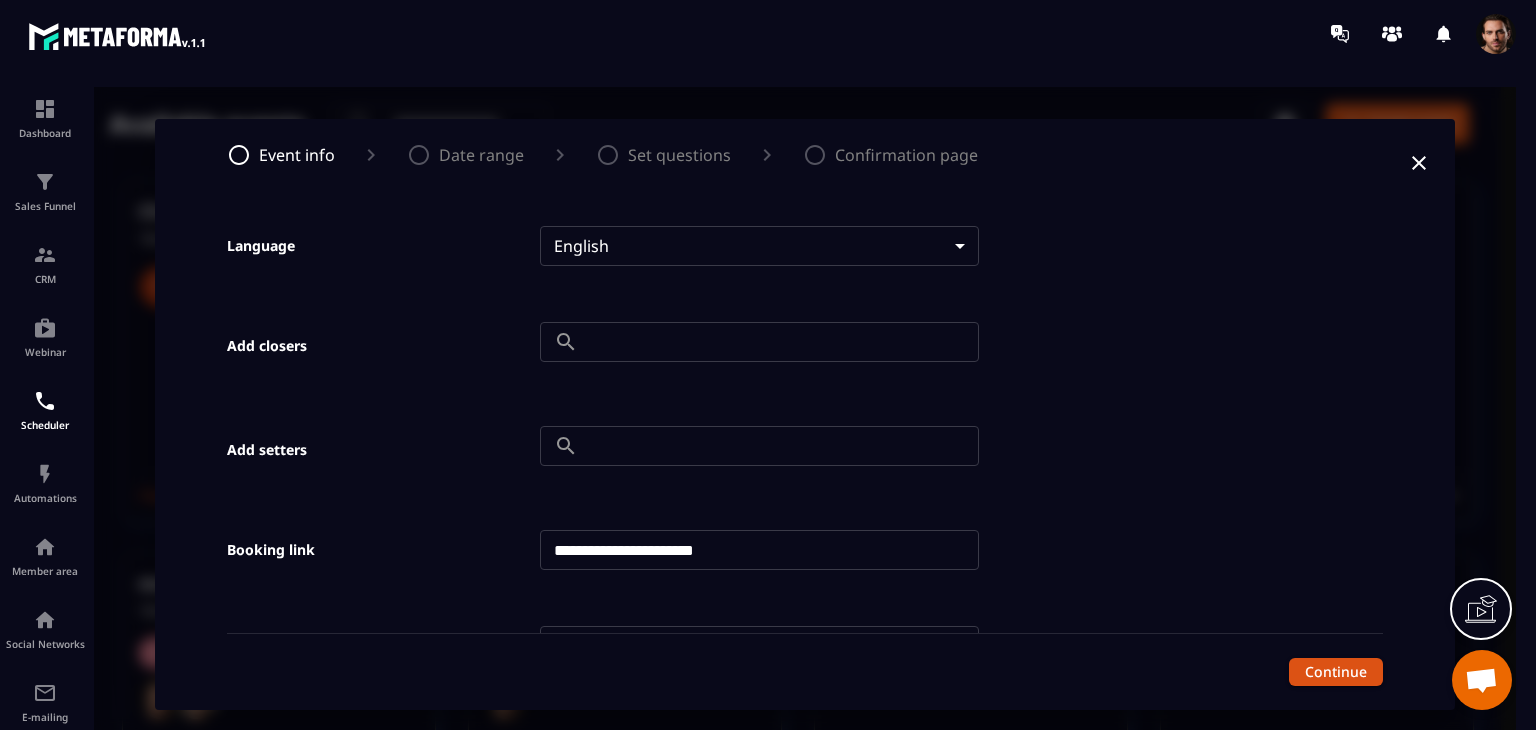 click at bounding box center [782, 446] 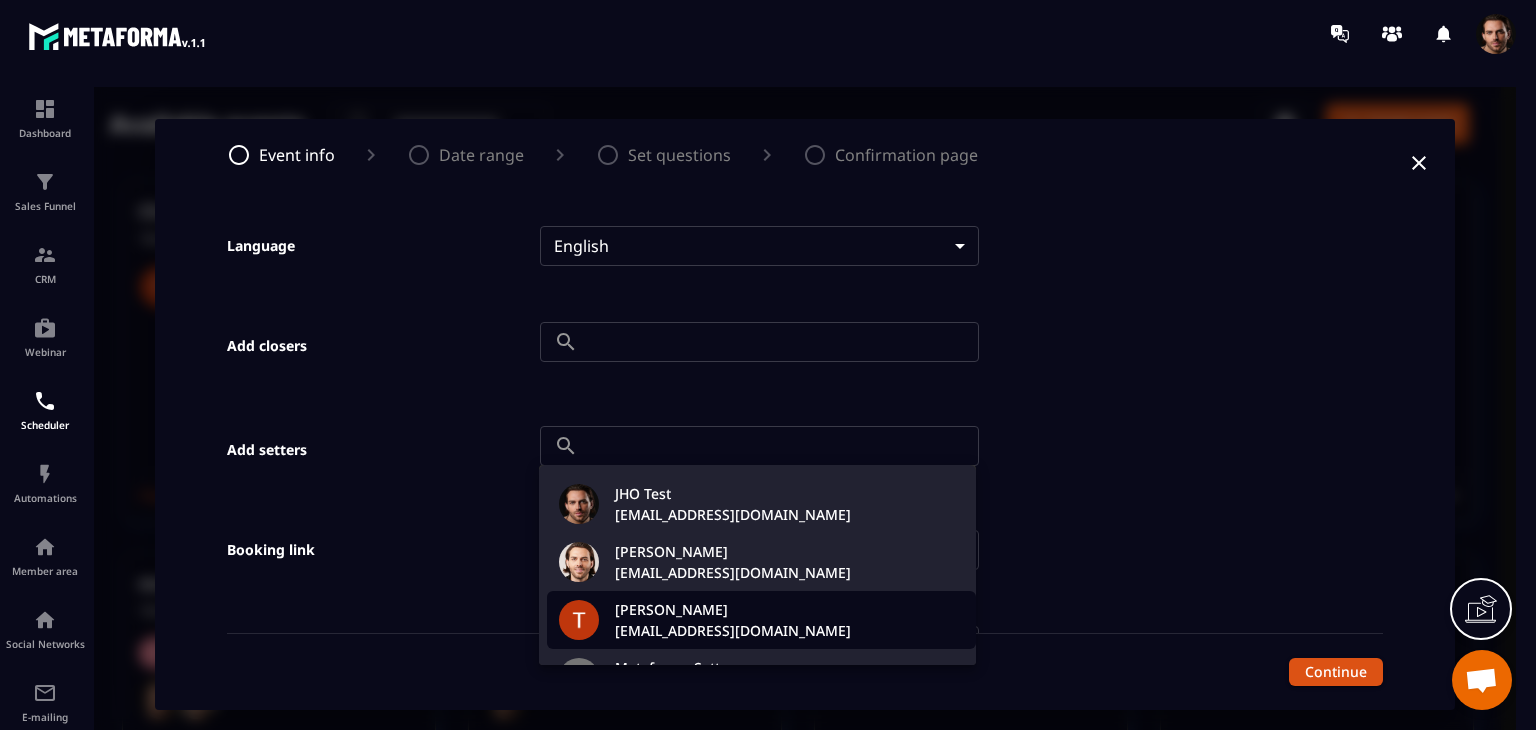 click on "[PERSON_NAME]" at bounding box center (733, 609) 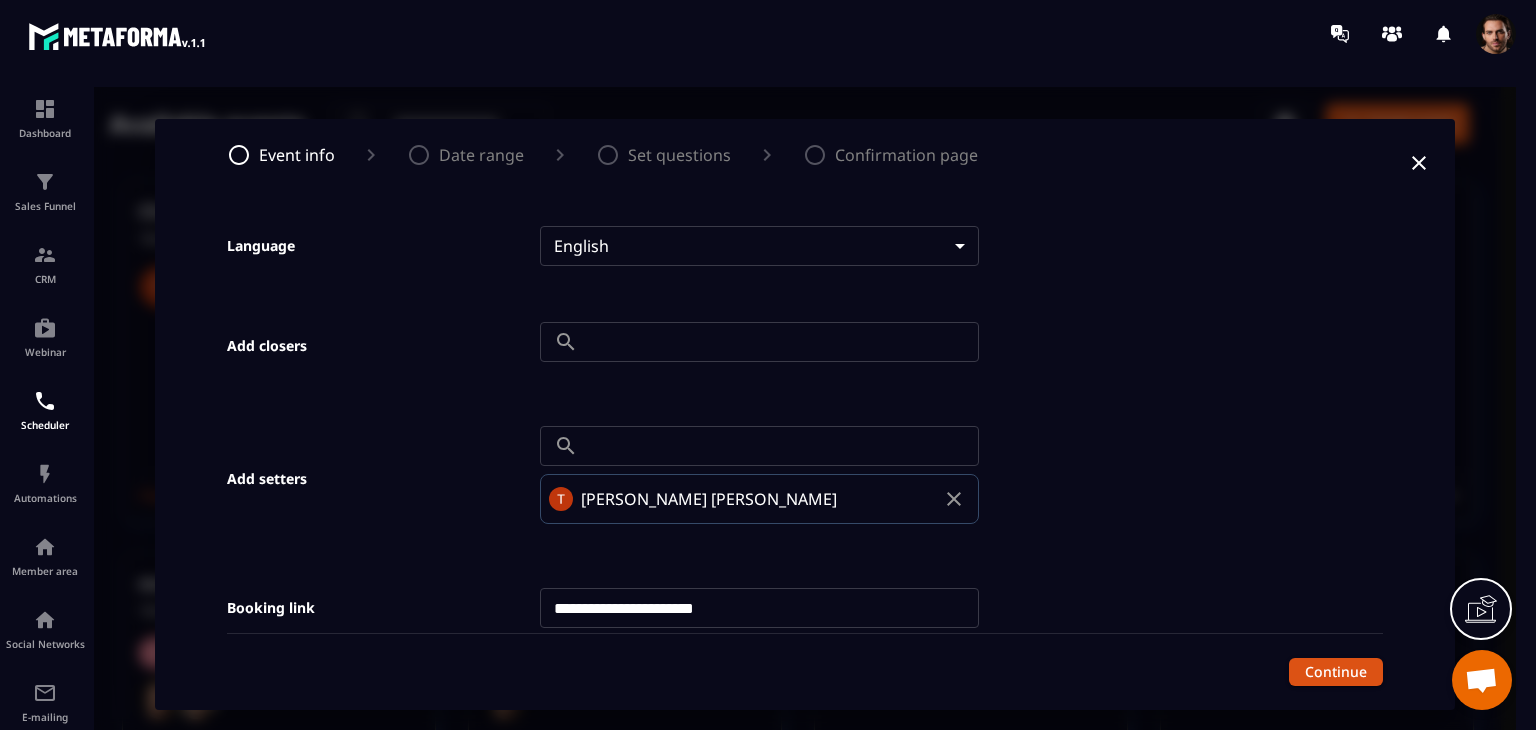 scroll, scrollTop: 997, scrollLeft: 0, axis: vertical 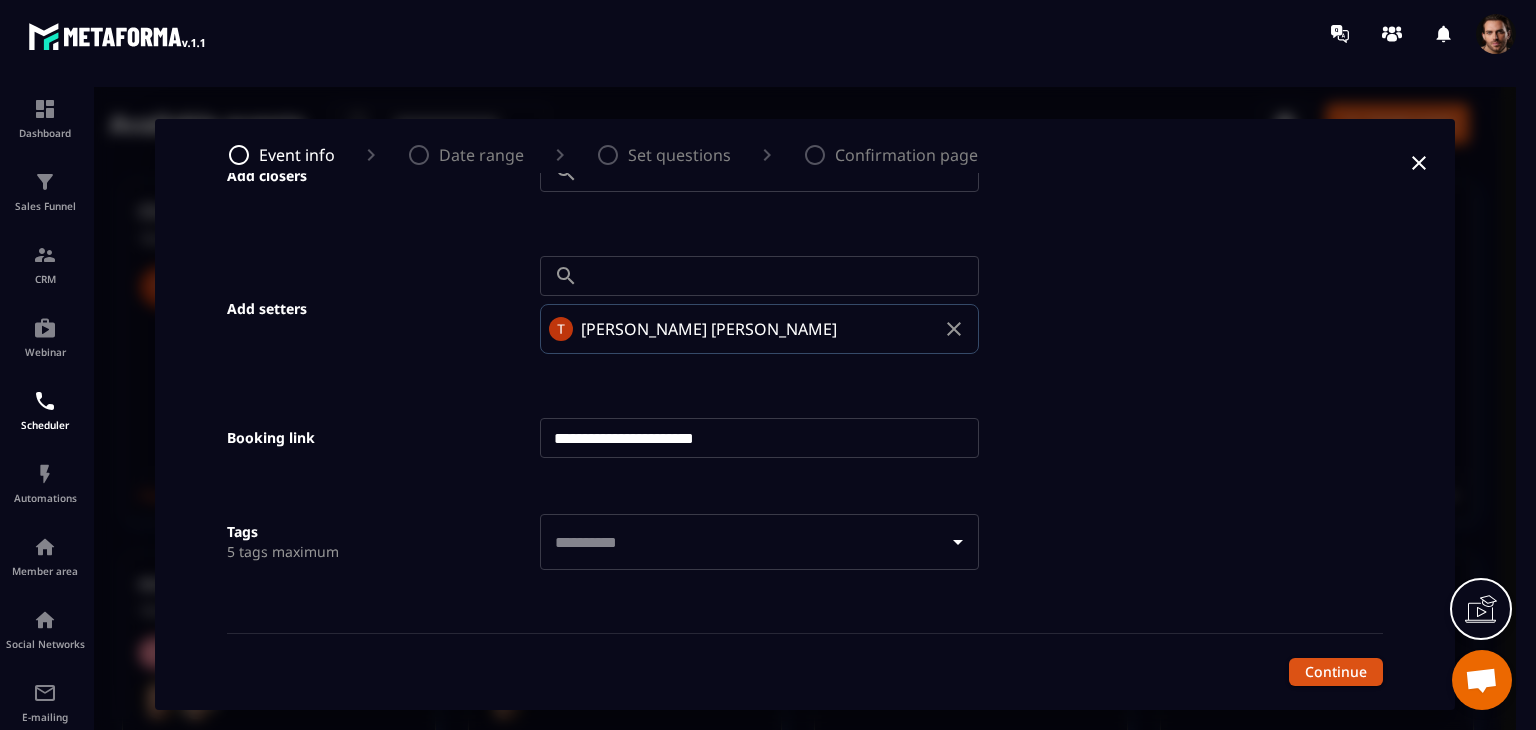 click on "**********" at bounding box center [759, 438] 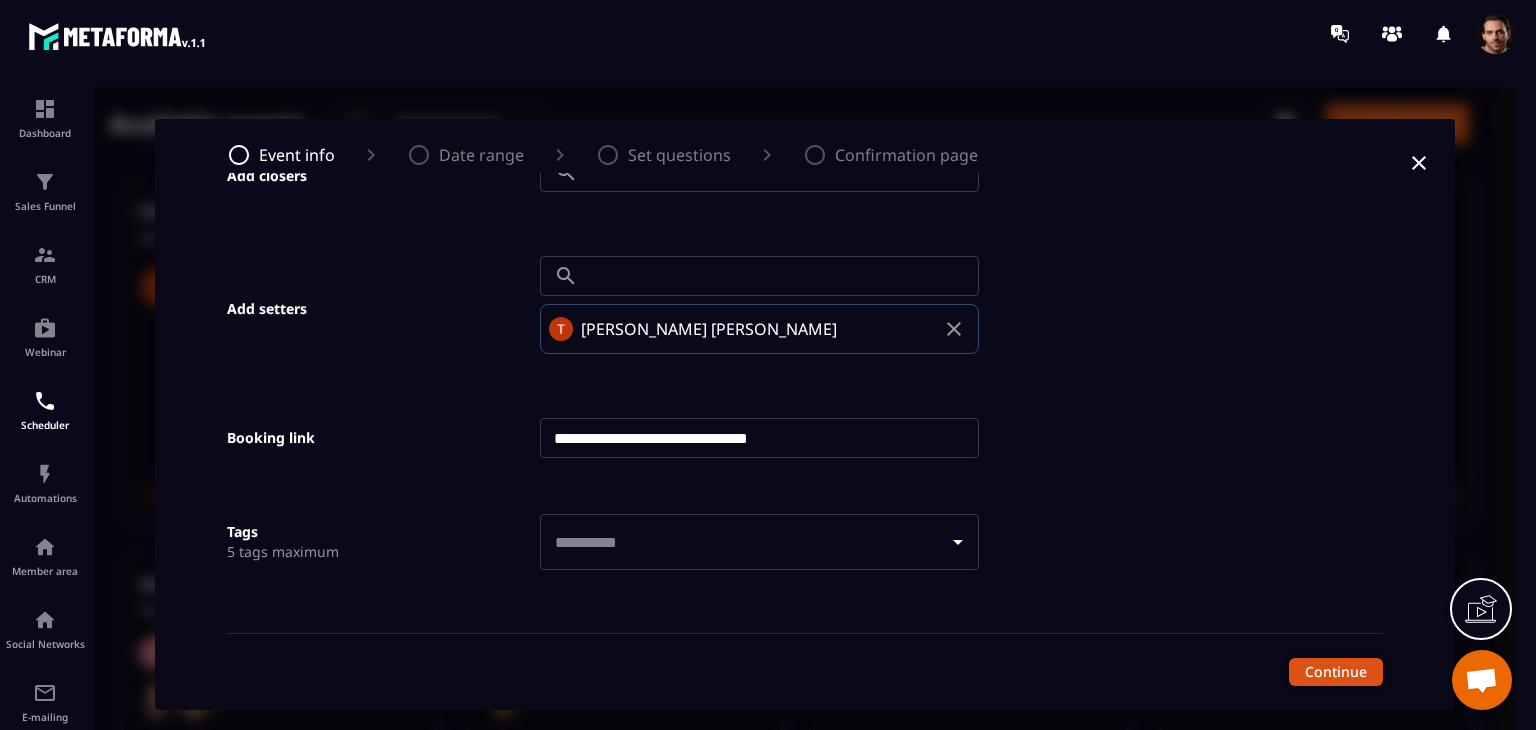 type on "**********" 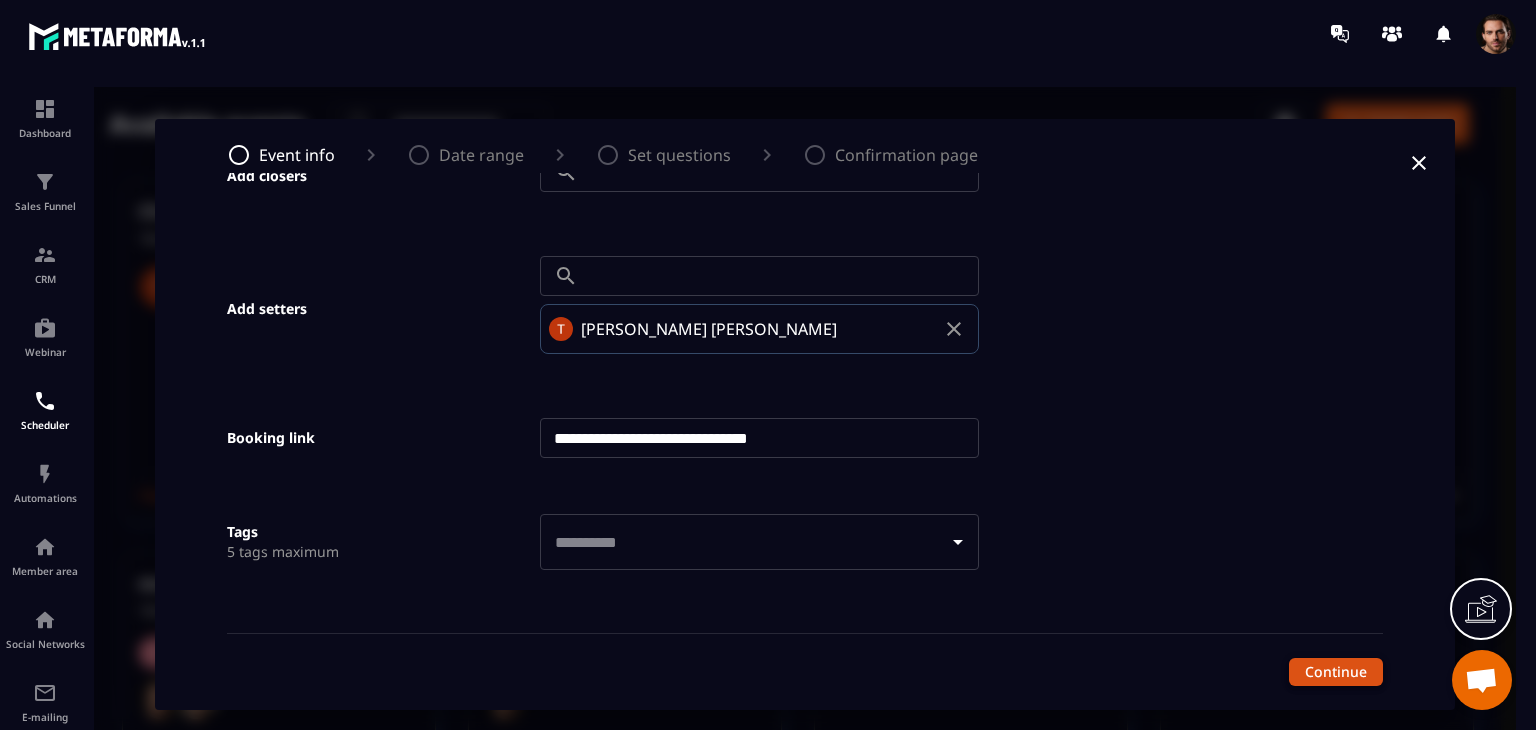 click on "Continue" at bounding box center [1336, 672] 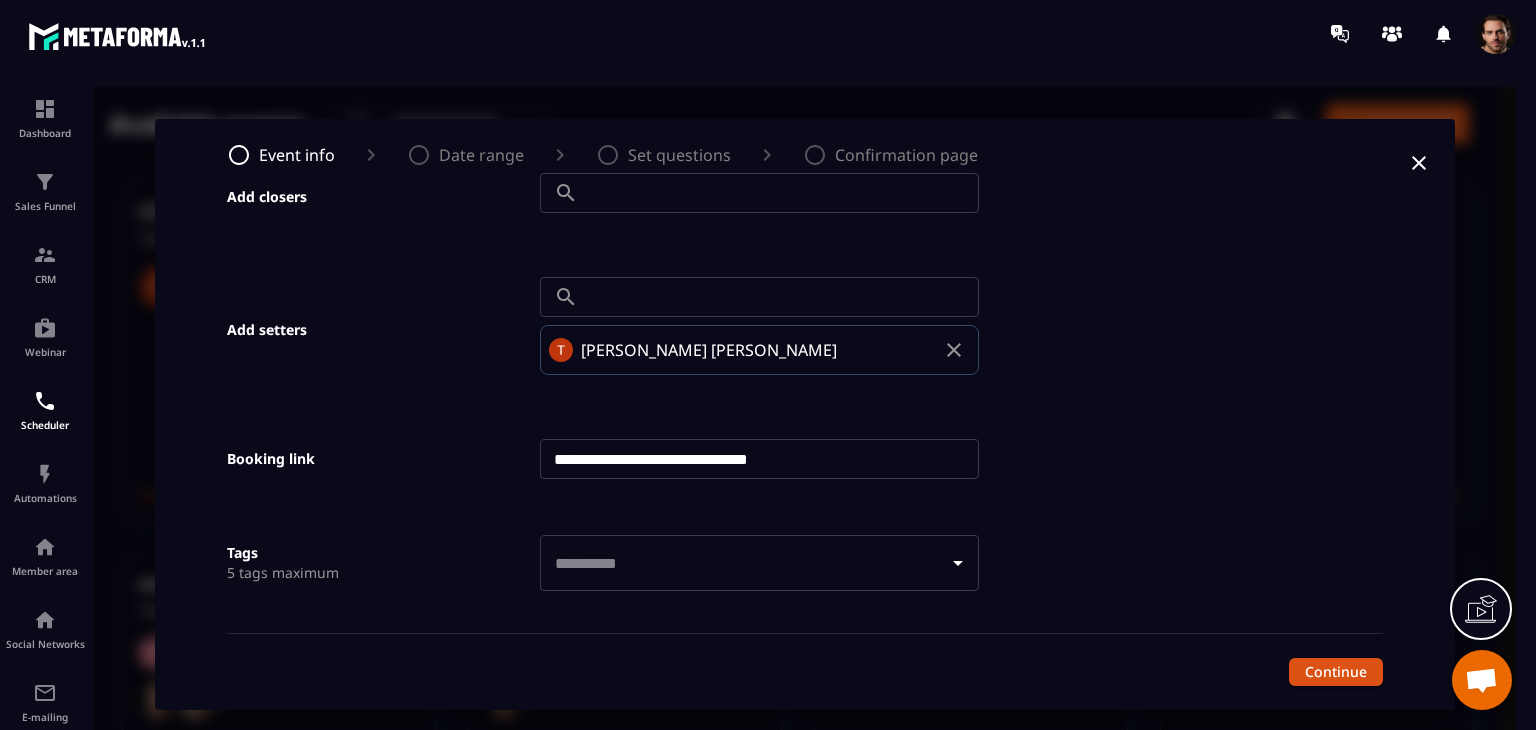 scroll, scrollTop: 1018, scrollLeft: 0, axis: vertical 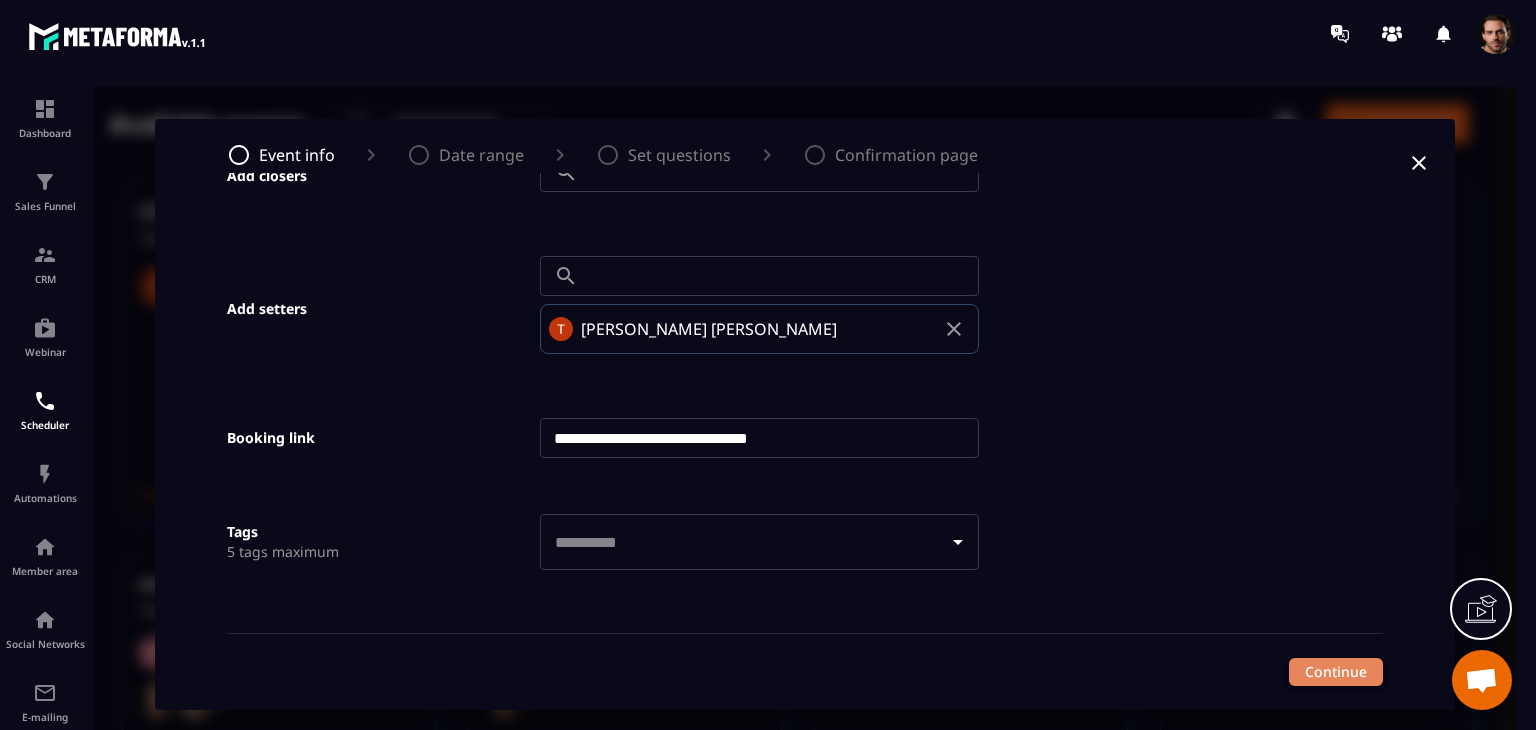 click on "Continue" at bounding box center [1336, 672] 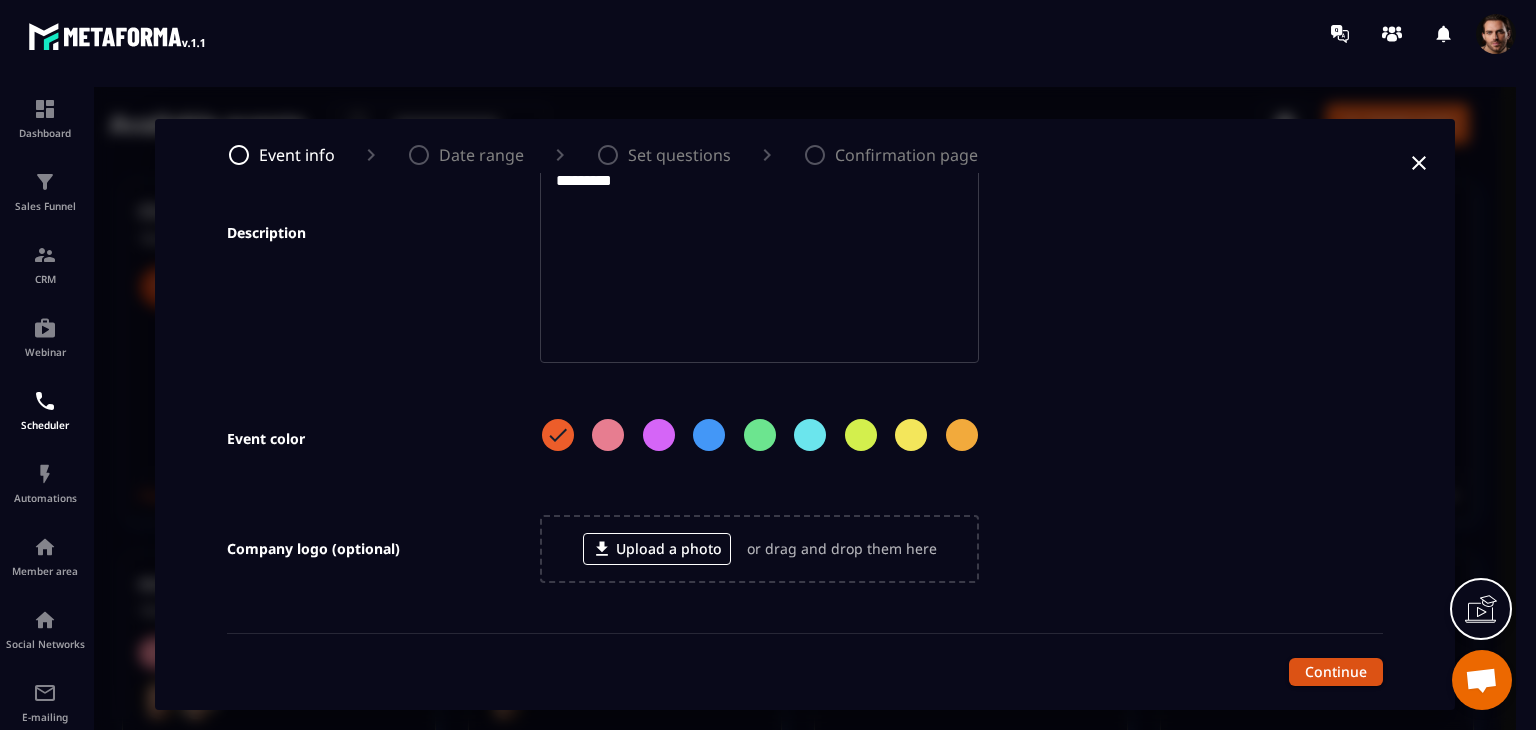 scroll, scrollTop: 618, scrollLeft: 0, axis: vertical 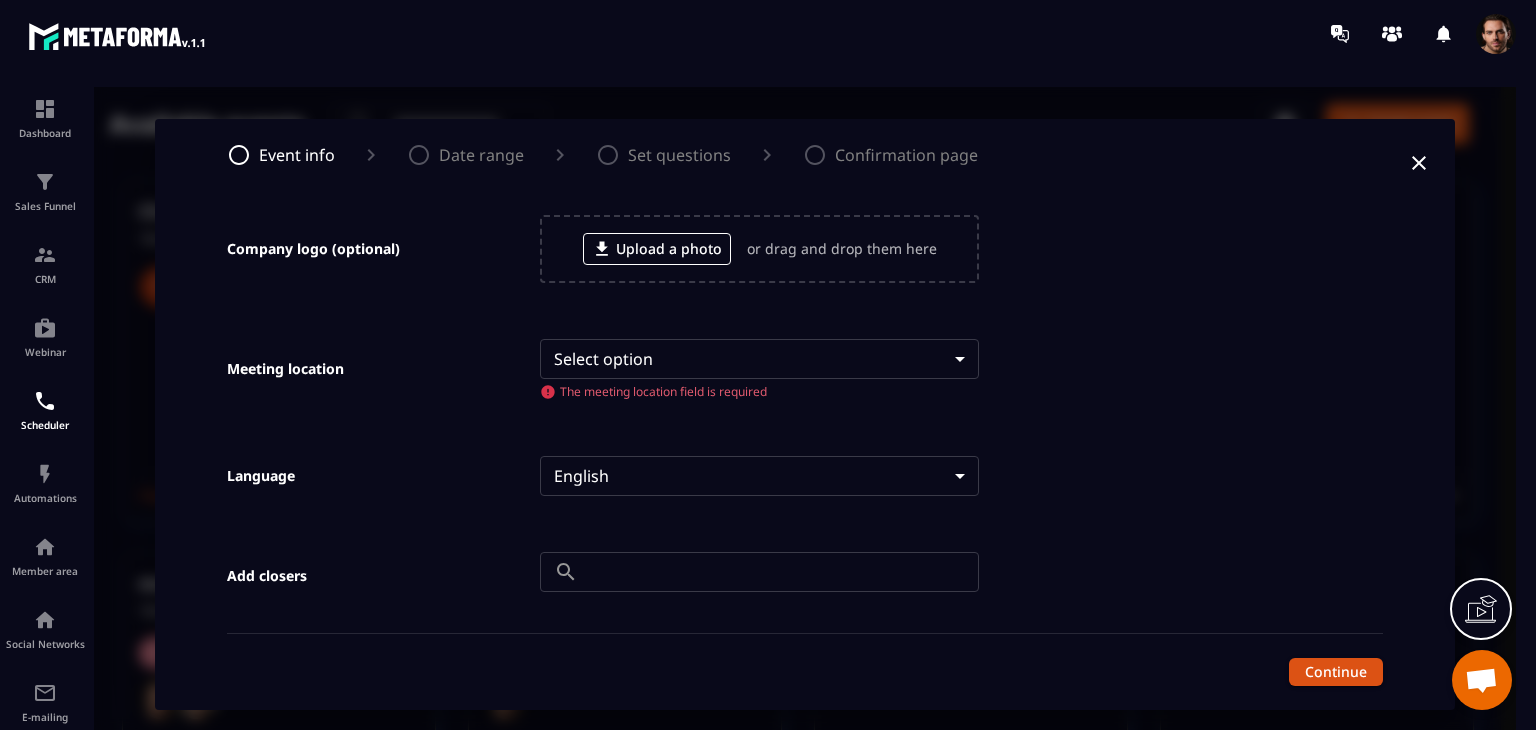 click on "Available events ​ ​ Create event Check setter ne 15  min ・   Indefinitely into future Copy your link test 1/7 30  min ・   Indefinitely into future Copy your link Check setter 30  min ・   Indefinitely into future Webinar Copy your link setcloser 15  min ・   Indefinitely into future 1909 Copy your link moncheck 15  min ・   Indefinitely into future 1611 Copy your link tue check 15  min ・   Indefinitely into future Webinar Copy your link tue check 15  min ・   Indefinitely into future Copy your link tue check 15  min ・   Indefinitely into future Copy your link check 15  min ・   Indefinitely into future Copy your link Thu 30  min ・   Indefinitely into future 1909 Copy your link sdfdsfdsfdf 30  min ・   Indefinitely into future Copy your link [PERSON_NAME] check 30  min ・   Indefinitely into future 1611 Copy your link test by [PERSON_NAME] 15  min ・   Indefinitely into future Copy your link bugs 30  min ・   Indefinitely into future Copy your link TN Checkk 30  min ・   Indefinitely into future 1909" at bounding box center (805, 1066) 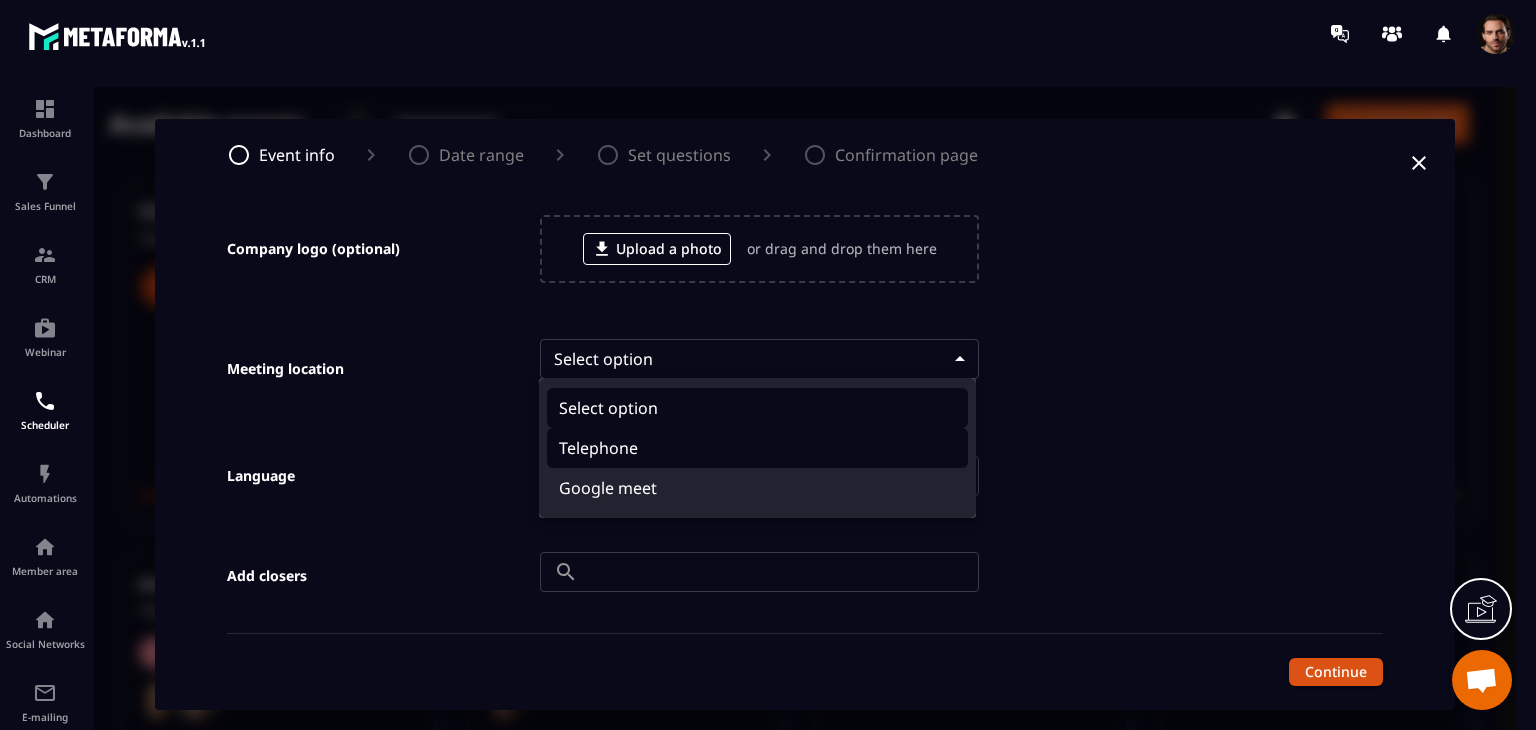 click on "Telephone" at bounding box center (757, 448) 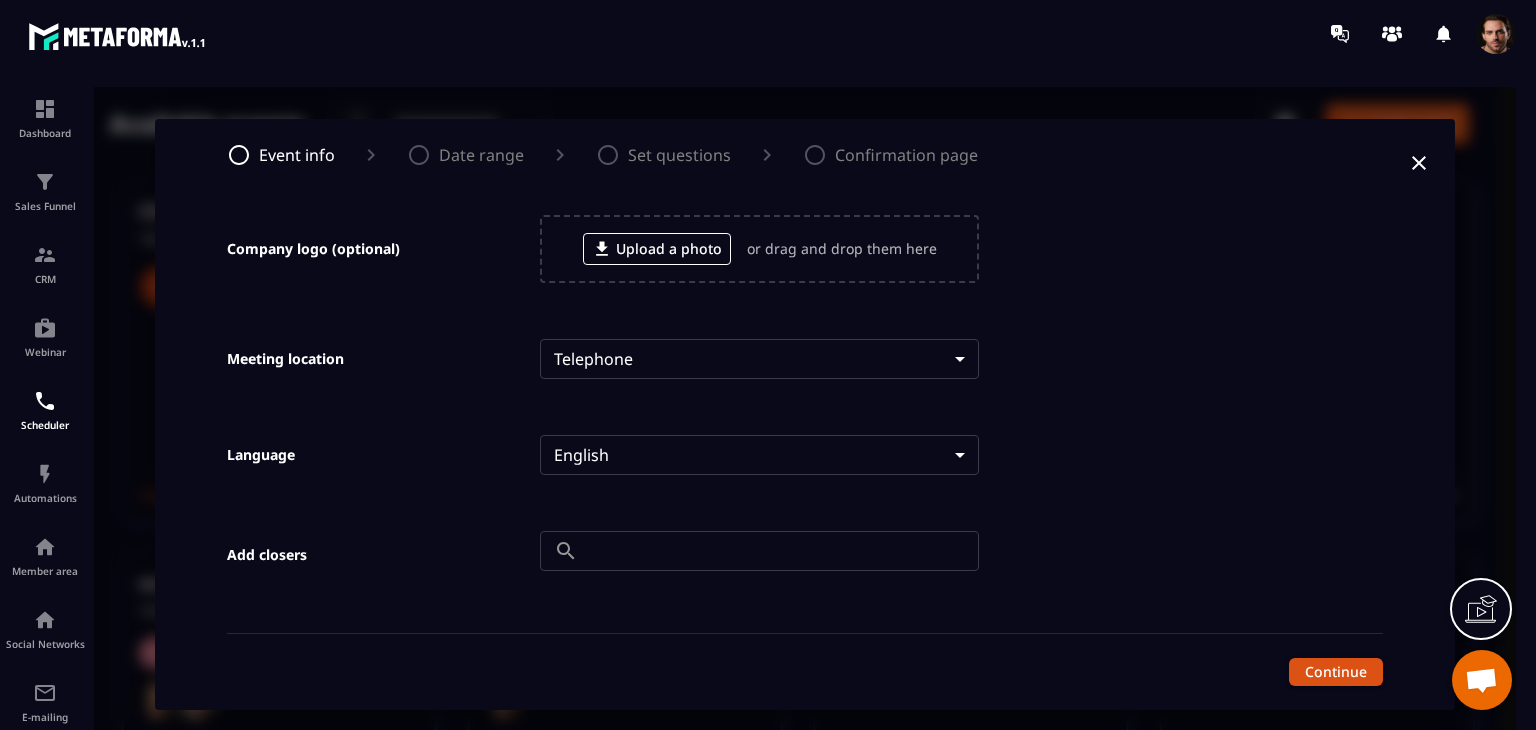 scroll, scrollTop: 997, scrollLeft: 0, axis: vertical 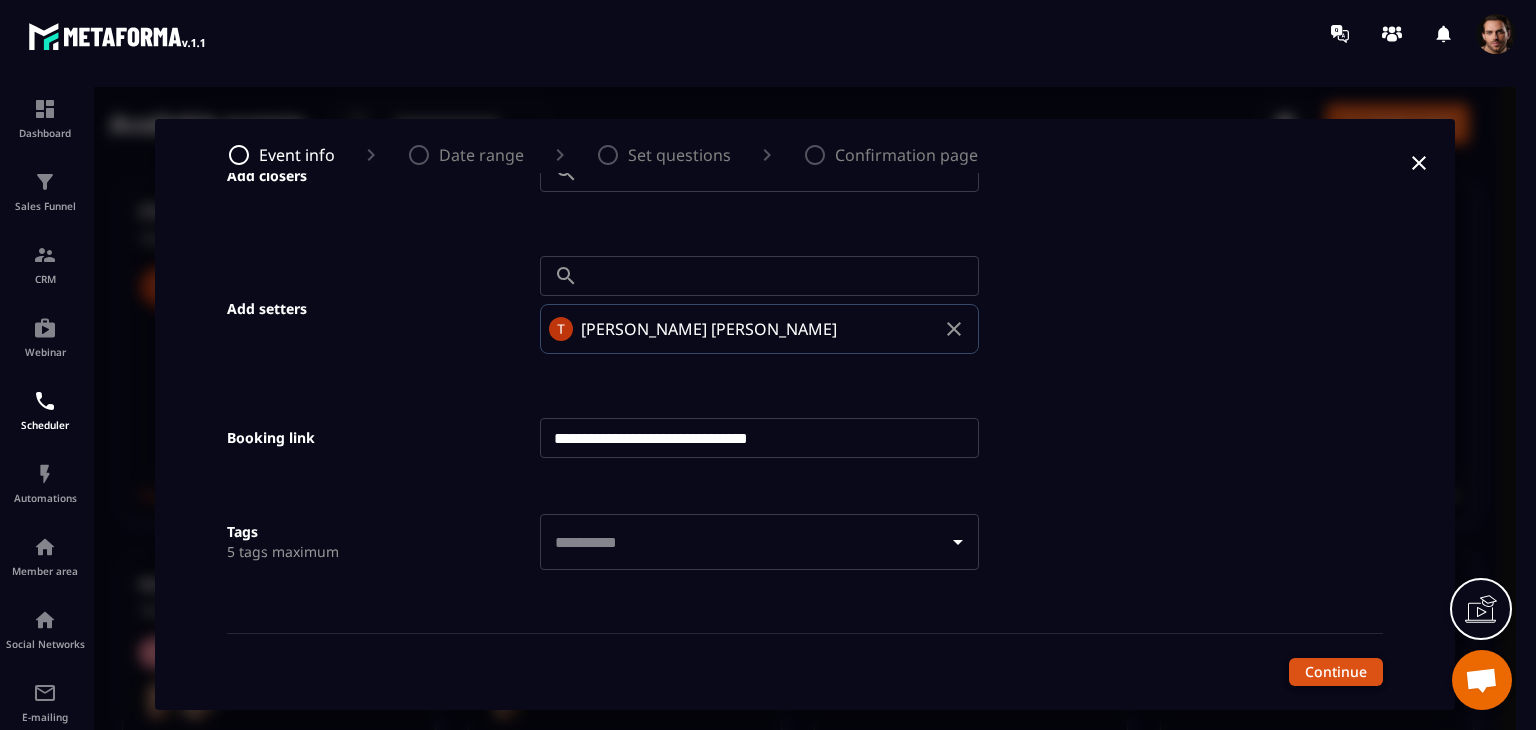 click on "Continue" at bounding box center [1336, 672] 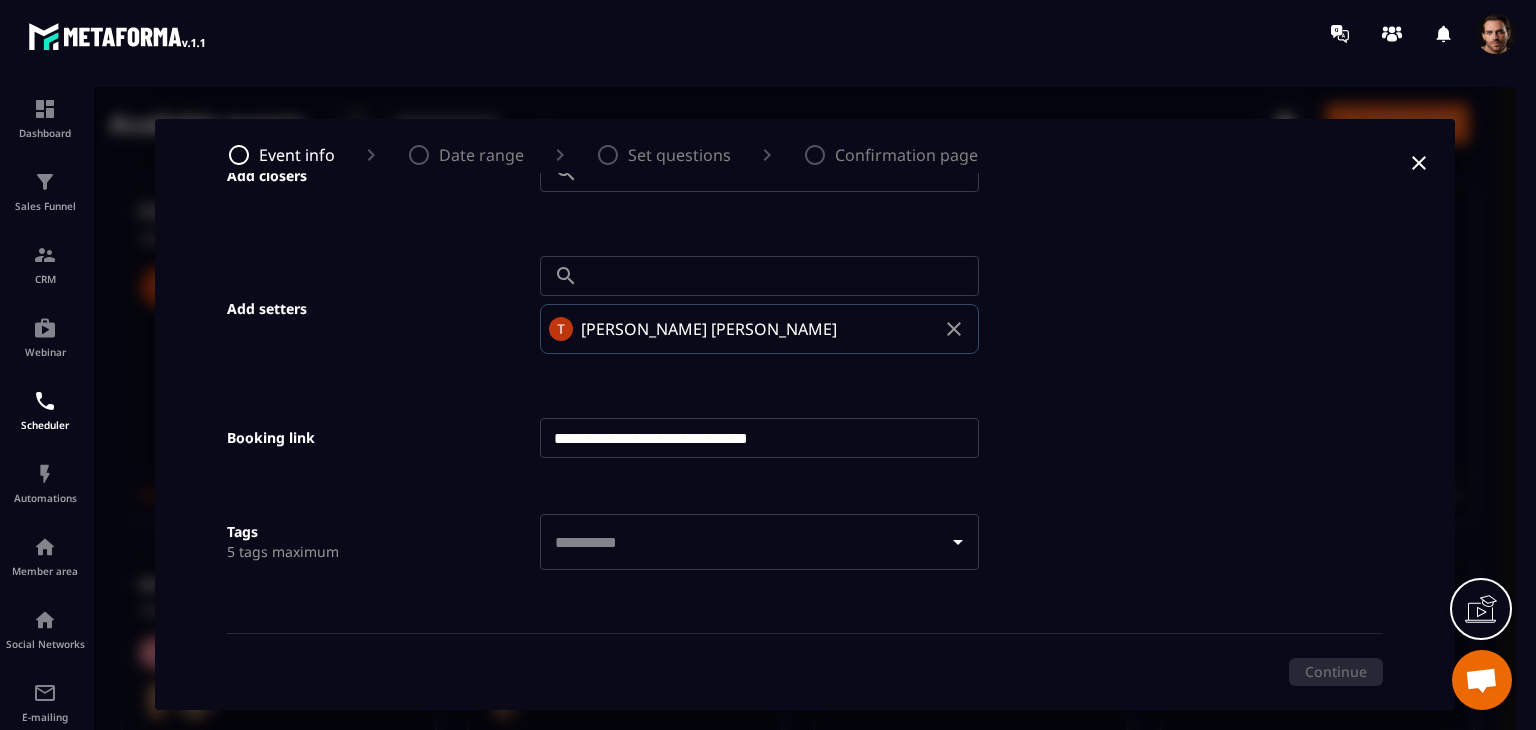 scroll, scrollTop: 0, scrollLeft: 0, axis: both 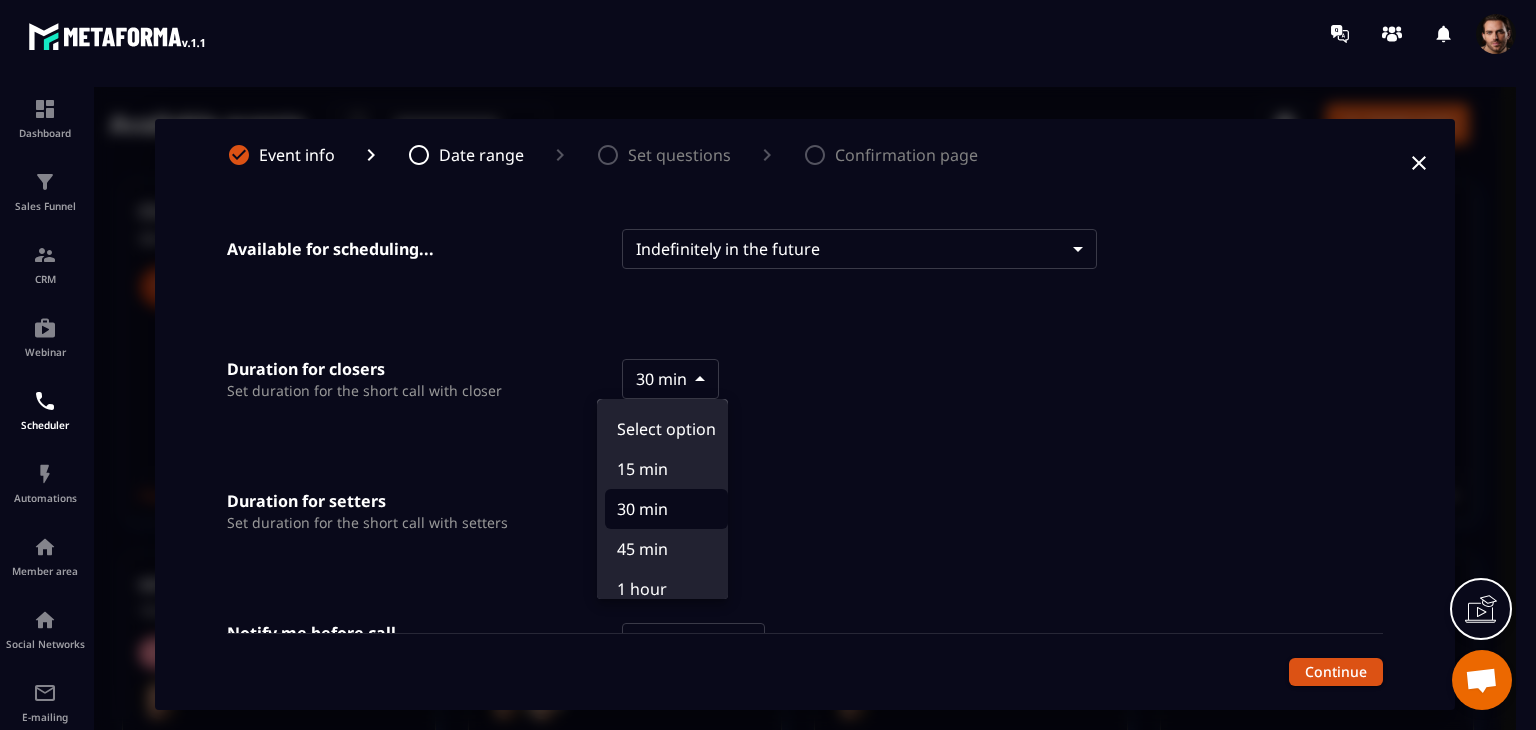 click on "Available events ​ ​ Create event Checktiep 30  min ・   Indefinitely into future Copy your link Check setter ne 15  min ・   Indefinitely into future Copy your link test 1/7 30  min ・   Indefinitely into future Copy your link Check setter 30  min ・   Indefinitely into future Webinar Copy your link setcloser 15  min ・   Indefinitely into future 1909 Copy your link moncheck 15  min ・   Indefinitely into future 1611 Copy your link tue check 15  min ・   Indefinitely into future Webinar Copy your link tue check 15  min ・   Indefinitely into future Copy your link tue check 15  min ・   Indefinitely into future Copy your link check 15  min ・   Indefinitely into future Copy your link Thu 30  min ・   Indefinitely into future 1909 Copy your link sdfdsfdsfdf 30  min ・   Indefinitely into future Copy your link [PERSON_NAME] check 30  min ・   Indefinitely into future 1611 Copy your link test by [PERSON_NAME] 15  min ・   Indefinitely into future Copy your link bugs 30  min ・   Indefinitely into future 30" at bounding box center (805, 1252) 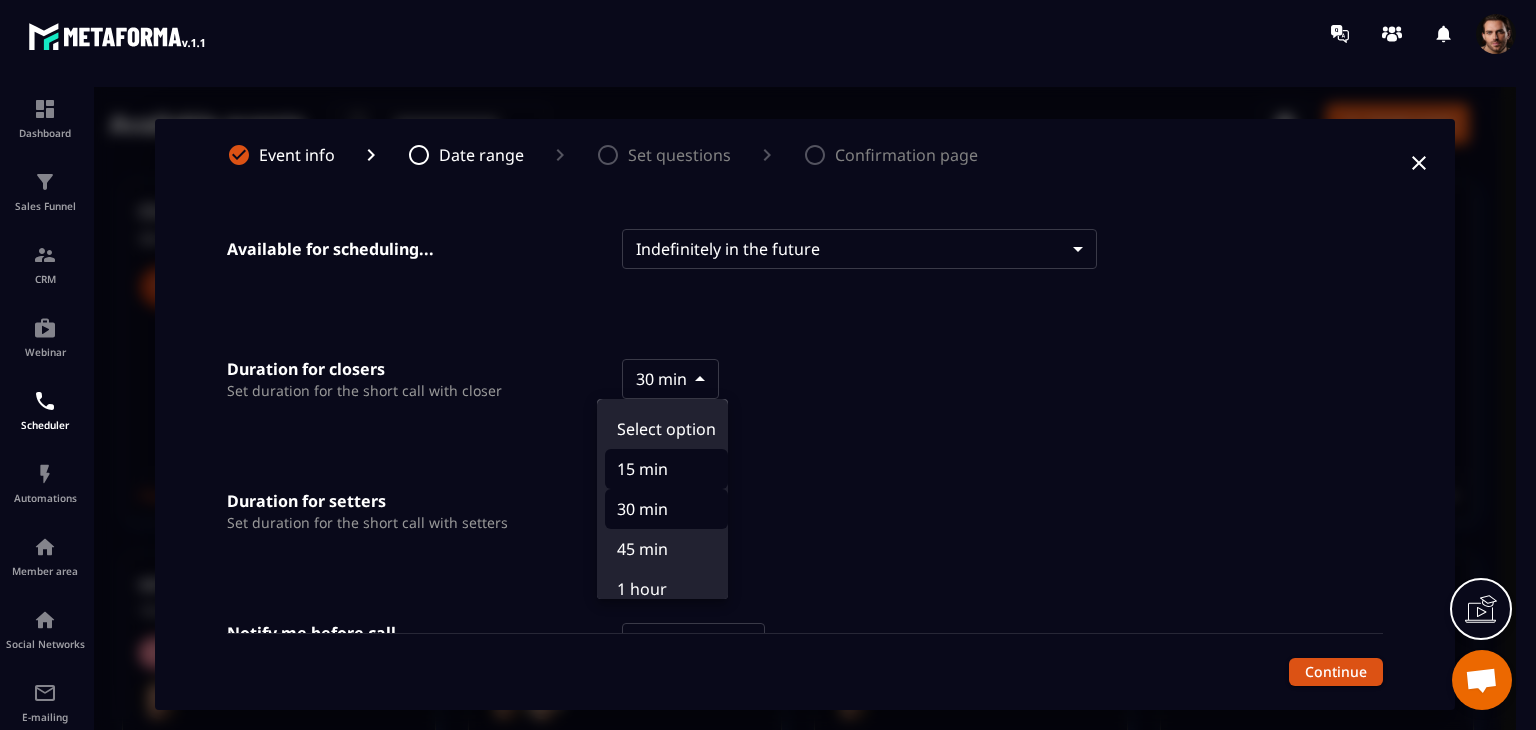 click on "15 min" at bounding box center [666, 469] 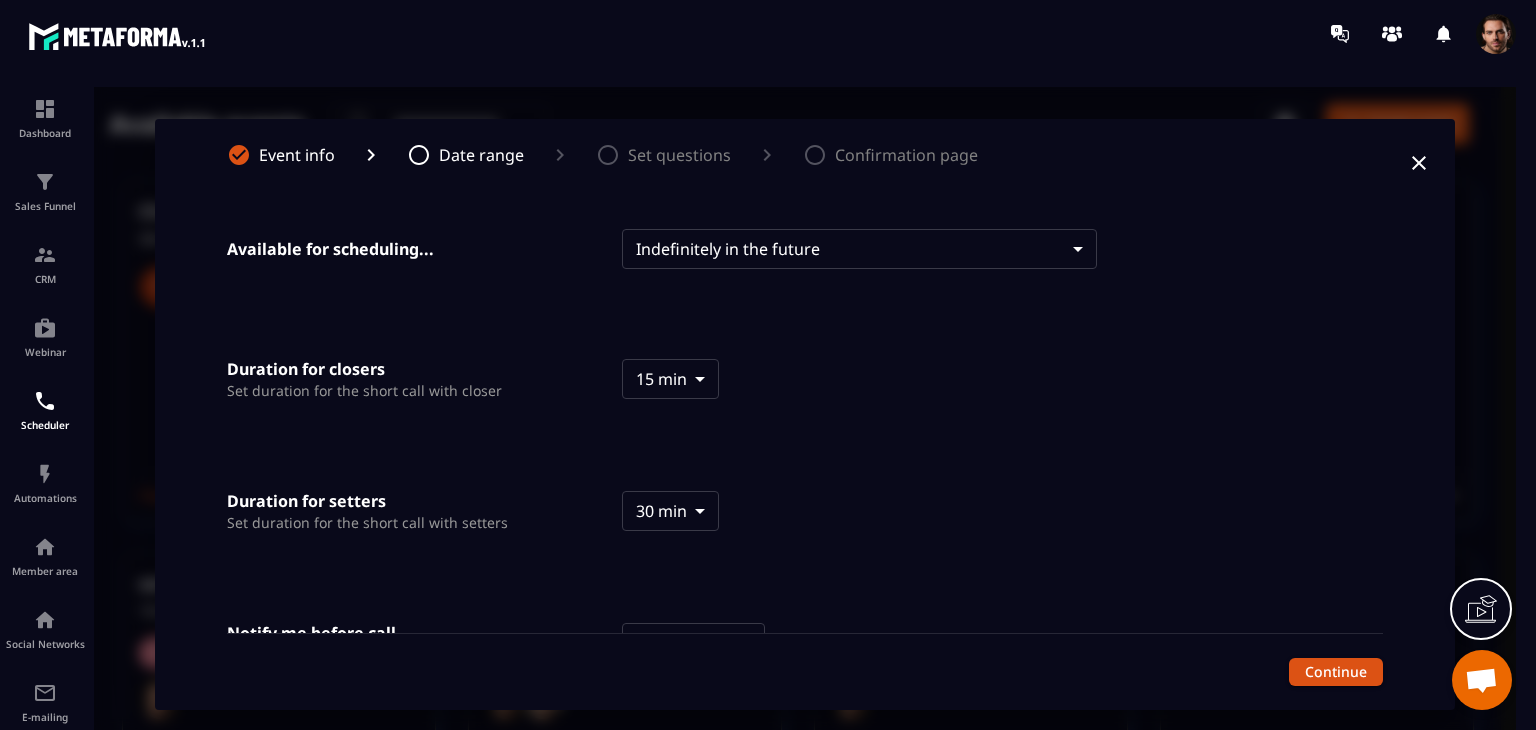 click on "Event info Date range Set questions Confirmation page Available for scheduling... Indefinitely in the future ******** ​ Duration for closers Set duration for the short call with closer 15 min *** ​ Duration for setters Set duration for the short call with setters 30 min **** ​ Notify me before call Set the duration of your event No reminder * ​ Continue" at bounding box center [805, 414] 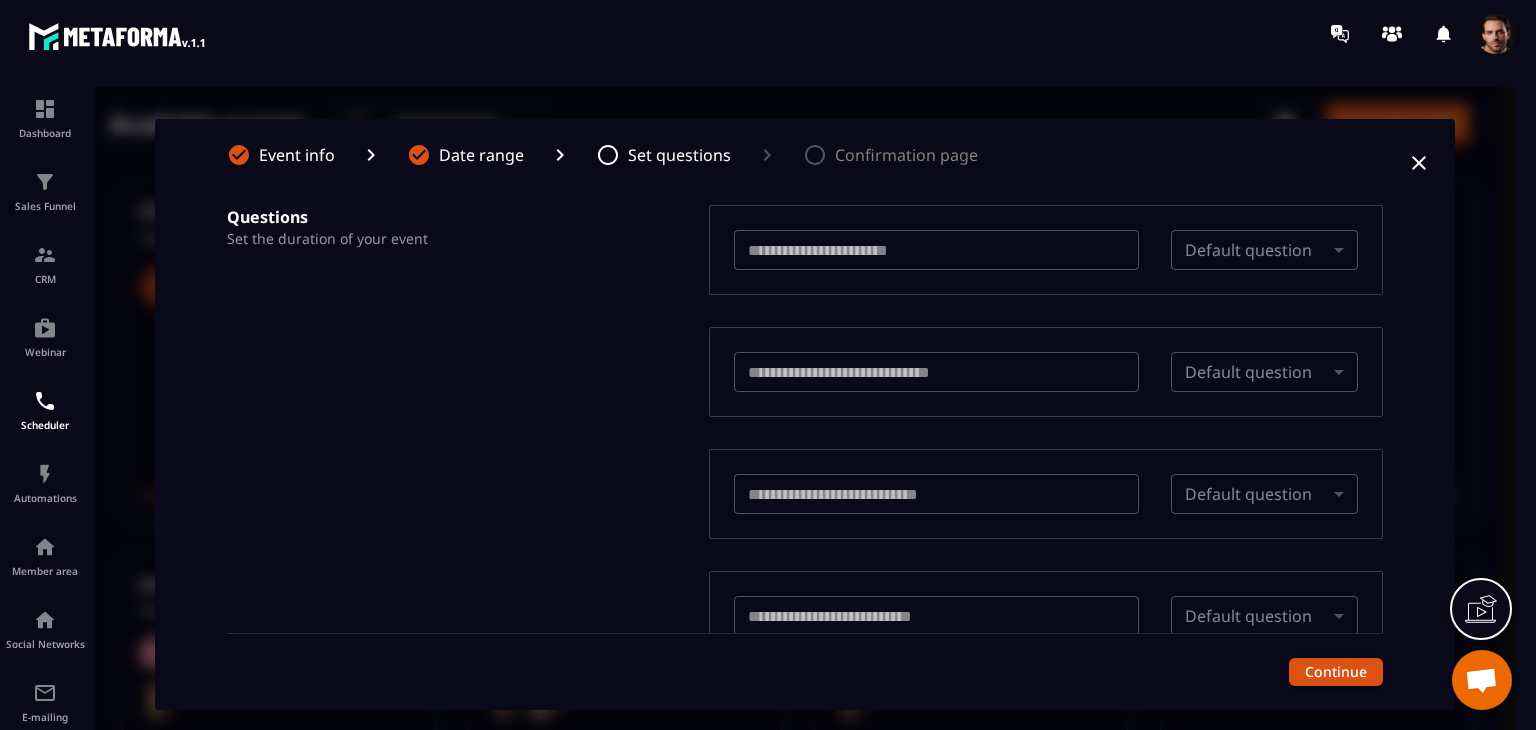 scroll, scrollTop: 101, scrollLeft: 0, axis: vertical 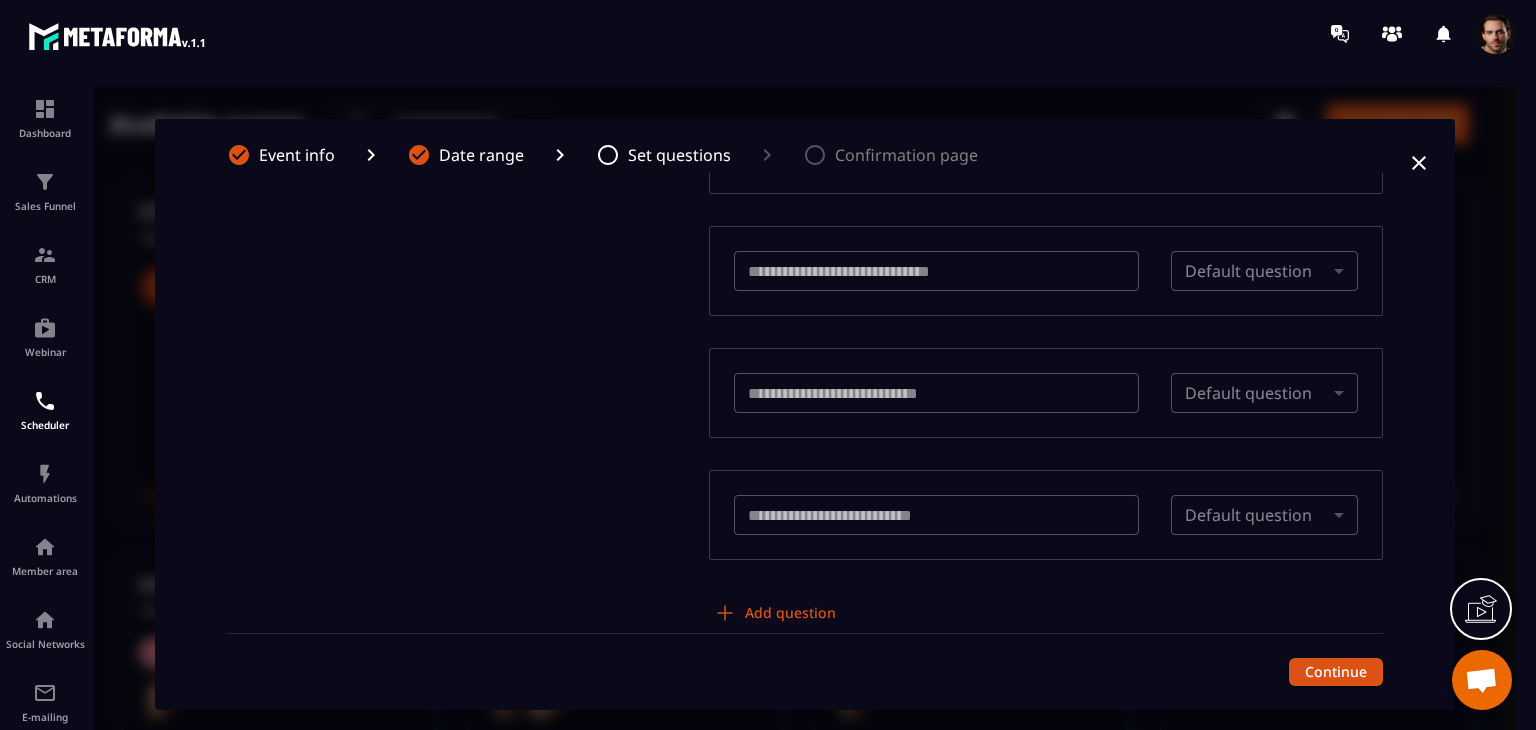 click on "Add question" at bounding box center (776, 613) 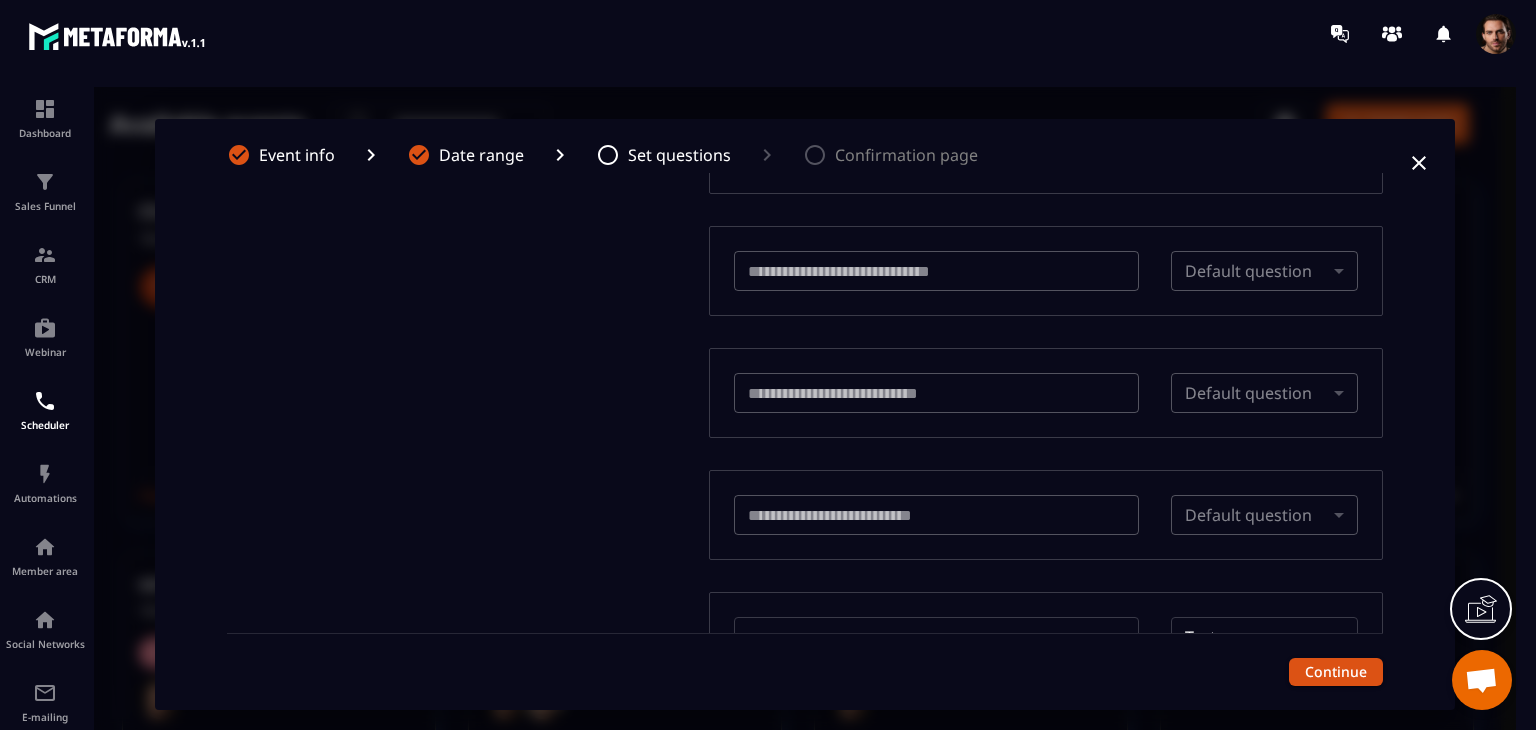 scroll, scrollTop: 295, scrollLeft: 0, axis: vertical 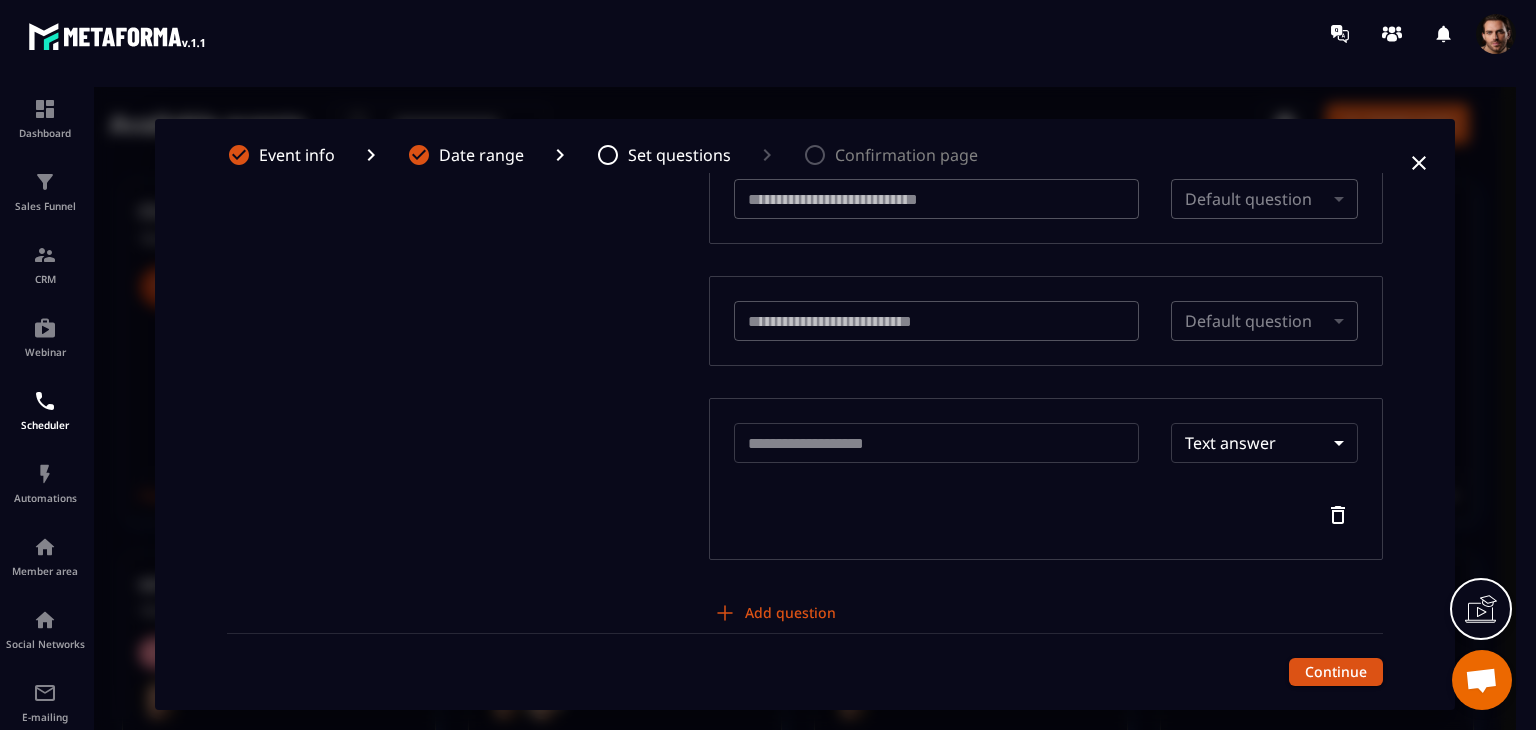 click at bounding box center (937, 443) 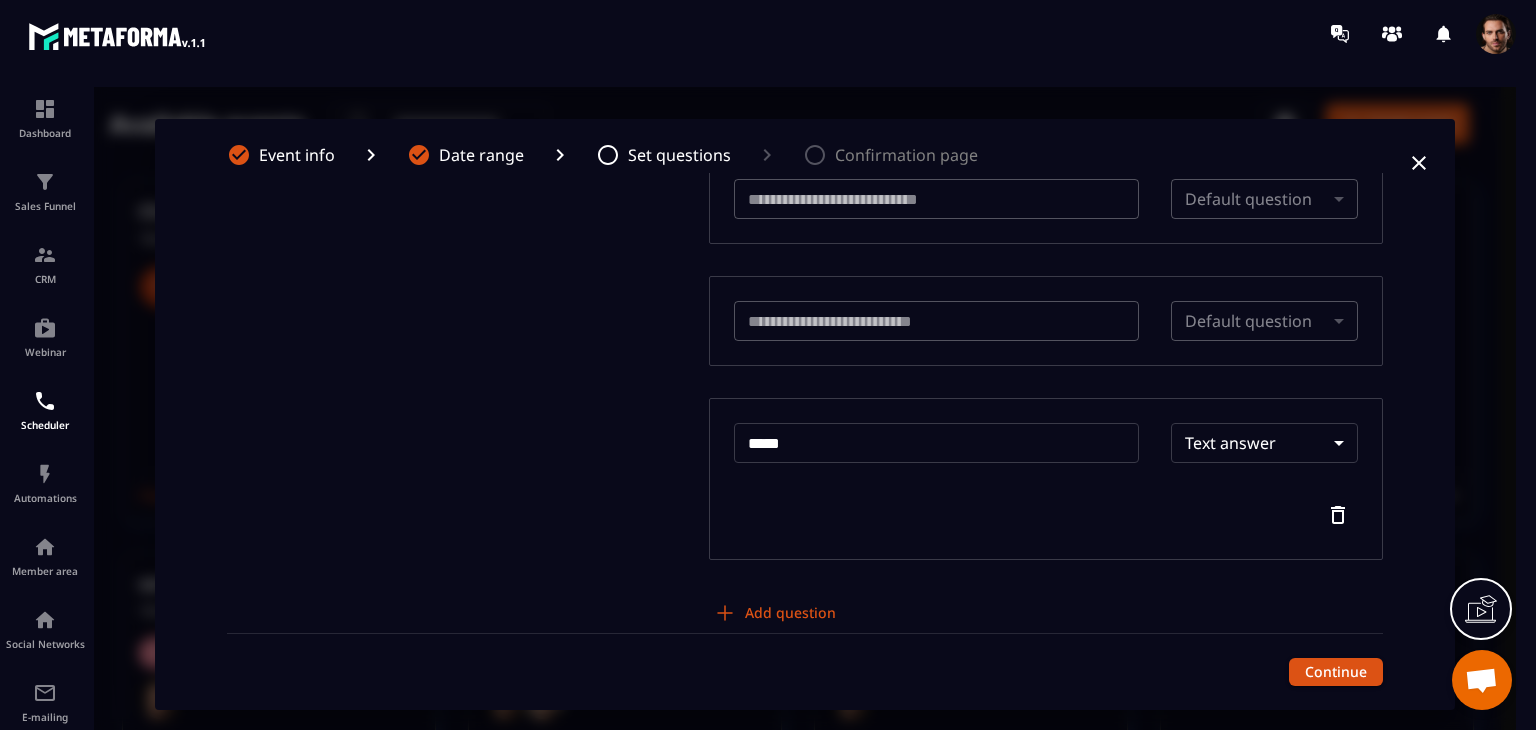 click on "Available events ​ ​ Create event Checktiep 15  min ・   Indefinitely into future Copy your link Check setter ne 15  min ・   Indefinitely into future Copy your link test 1/7 30  min ・   Indefinitely into future Copy your link Check setter 30  min ・   Indefinitely into future Webinar Copy your link setcloser 15  min ・   Indefinitely into future 1909 Copy your link moncheck 15  min ・   Indefinitely into future 1611 Copy your link tue check 15  min ・   Indefinitely into future Webinar Copy your link tue check 15  min ・   Indefinitely into future Copy your link tue check 15  min ・   Indefinitely into future Copy your link check 15  min ・   Indefinitely into future Copy your link Thu 30  min ・   Indefinitely into future 1909 Copy your link sdfdsfdsfdf 30  min ・   Indefinitely into future Copy your link [PERSON_NAME] check 30  min ・   Indefinitely into future 1611 Copy your link test by [PERSON_NAME] 15  min ・   Indefinitely into future Copy your link bugs 30  min ・   Indefinitely into future 30" at bounding box center (805, 1252) 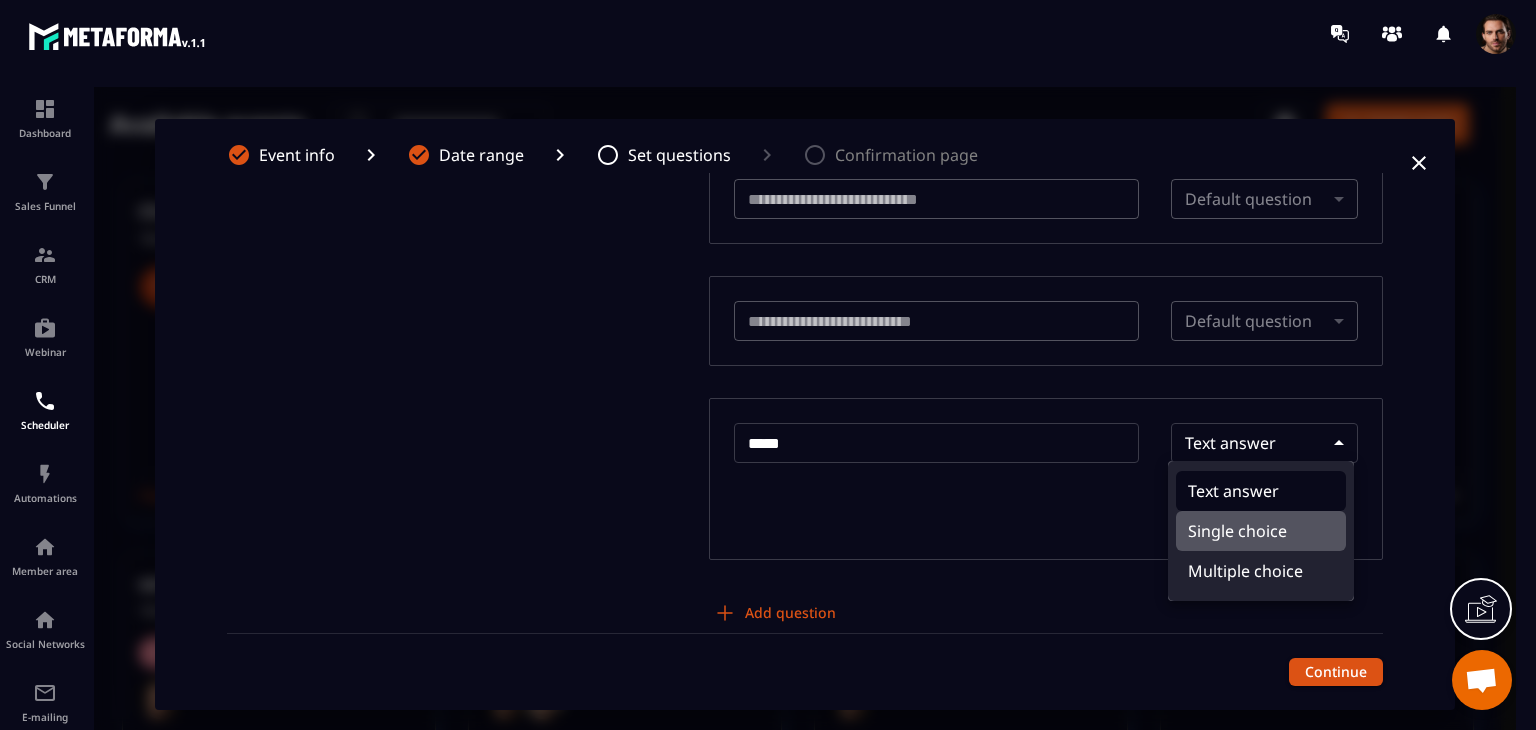 click on "Single choice" at bounding box center [1261, 531] 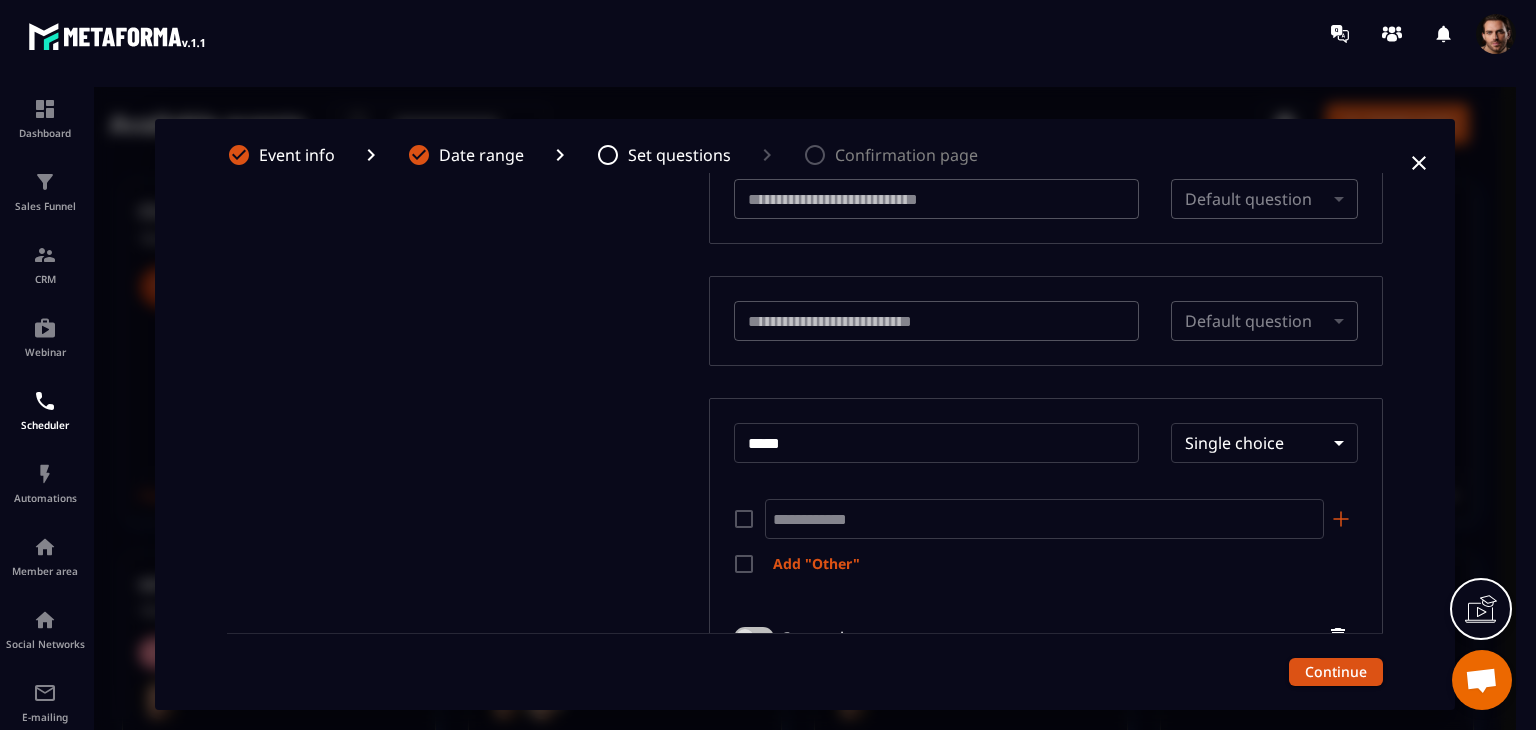 click on "​" at bounding box center [1034, 519] 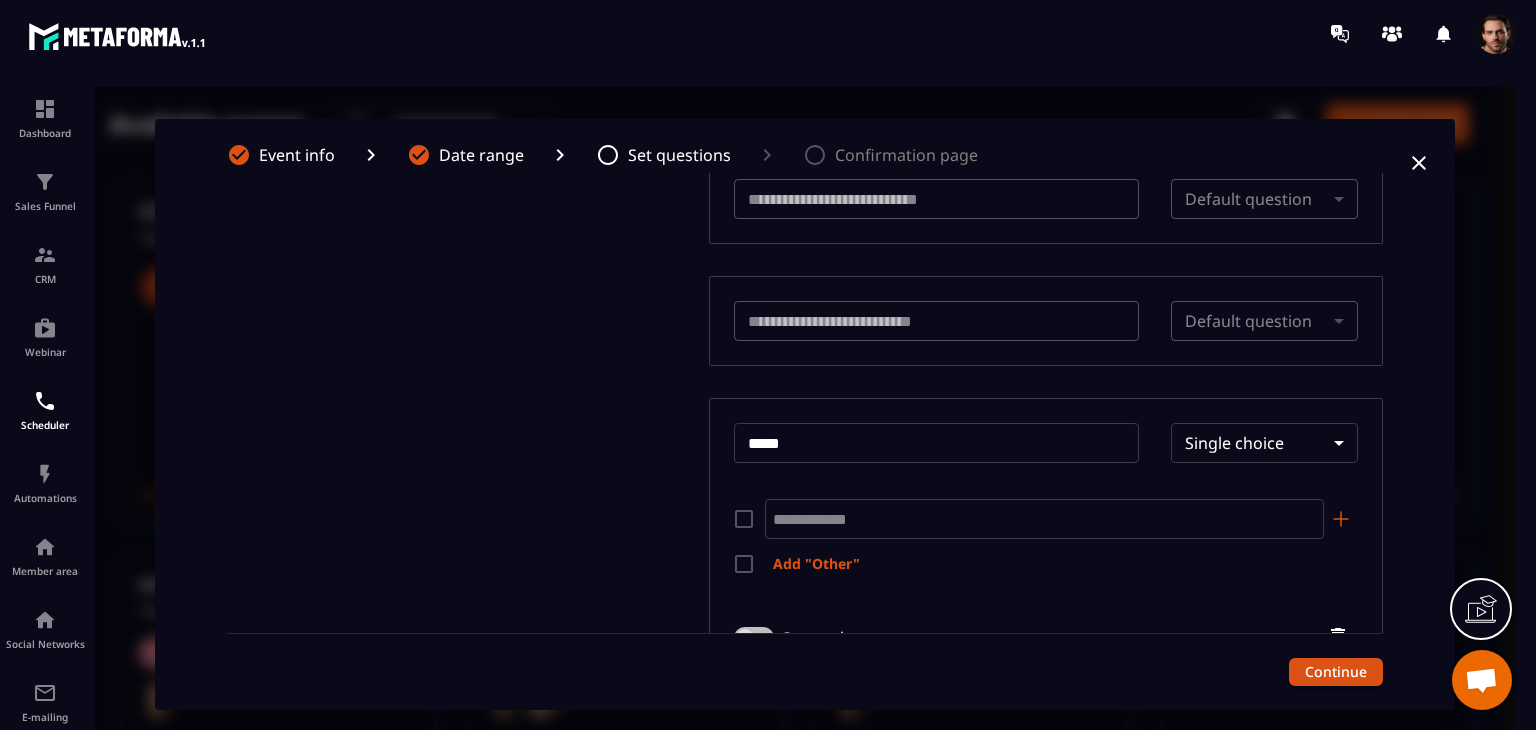 type on "*" 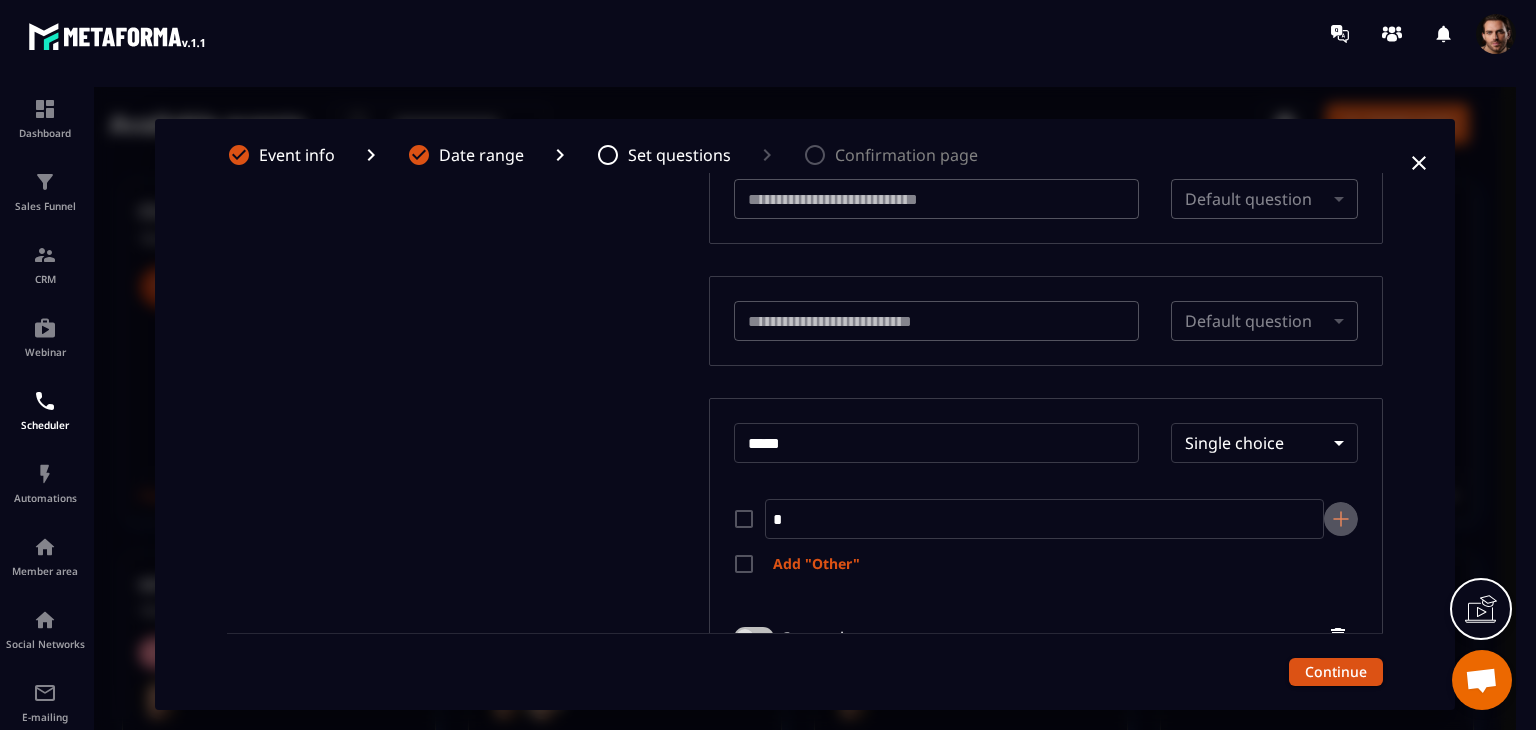 click 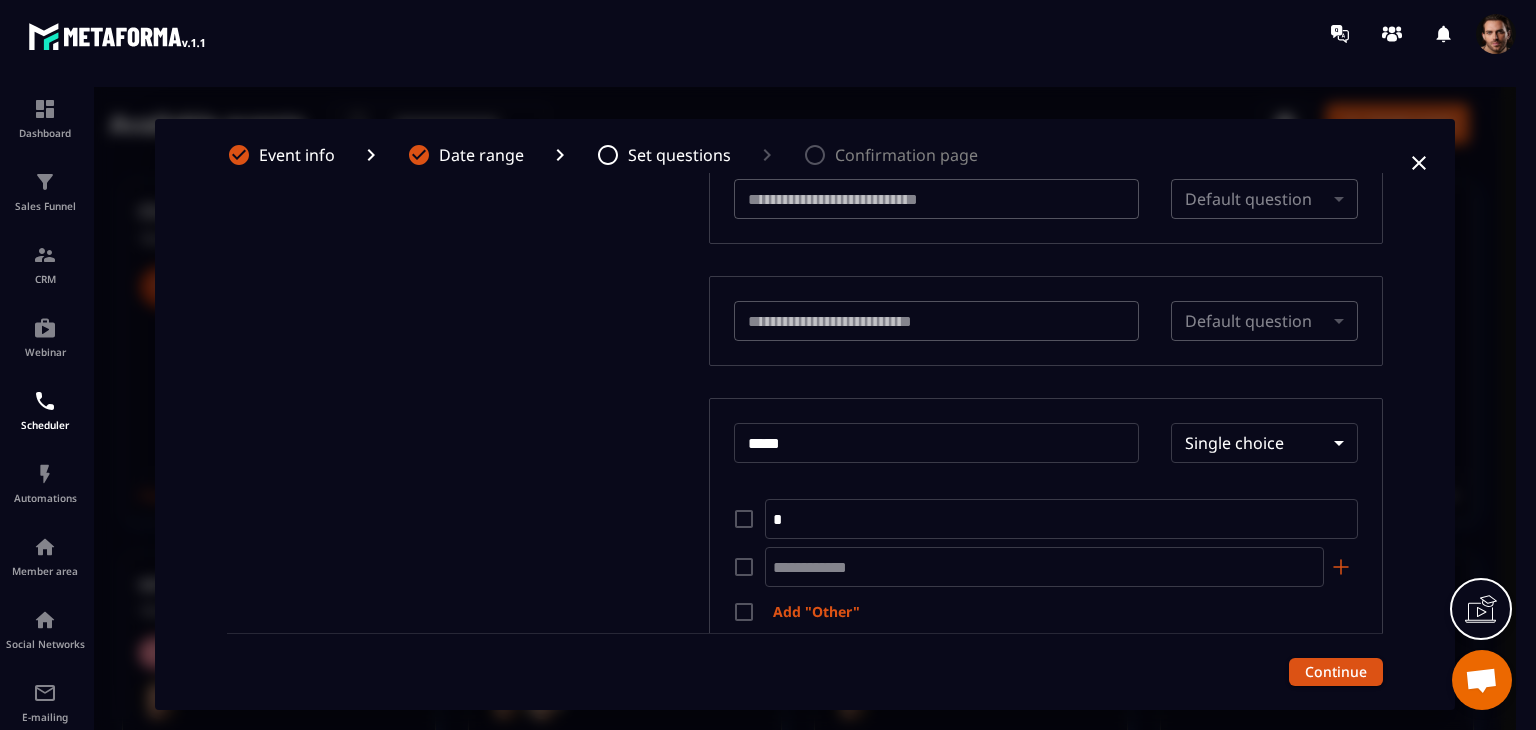 scroll, scrollTop: 465, scrollLeft: 0, axis: vertical 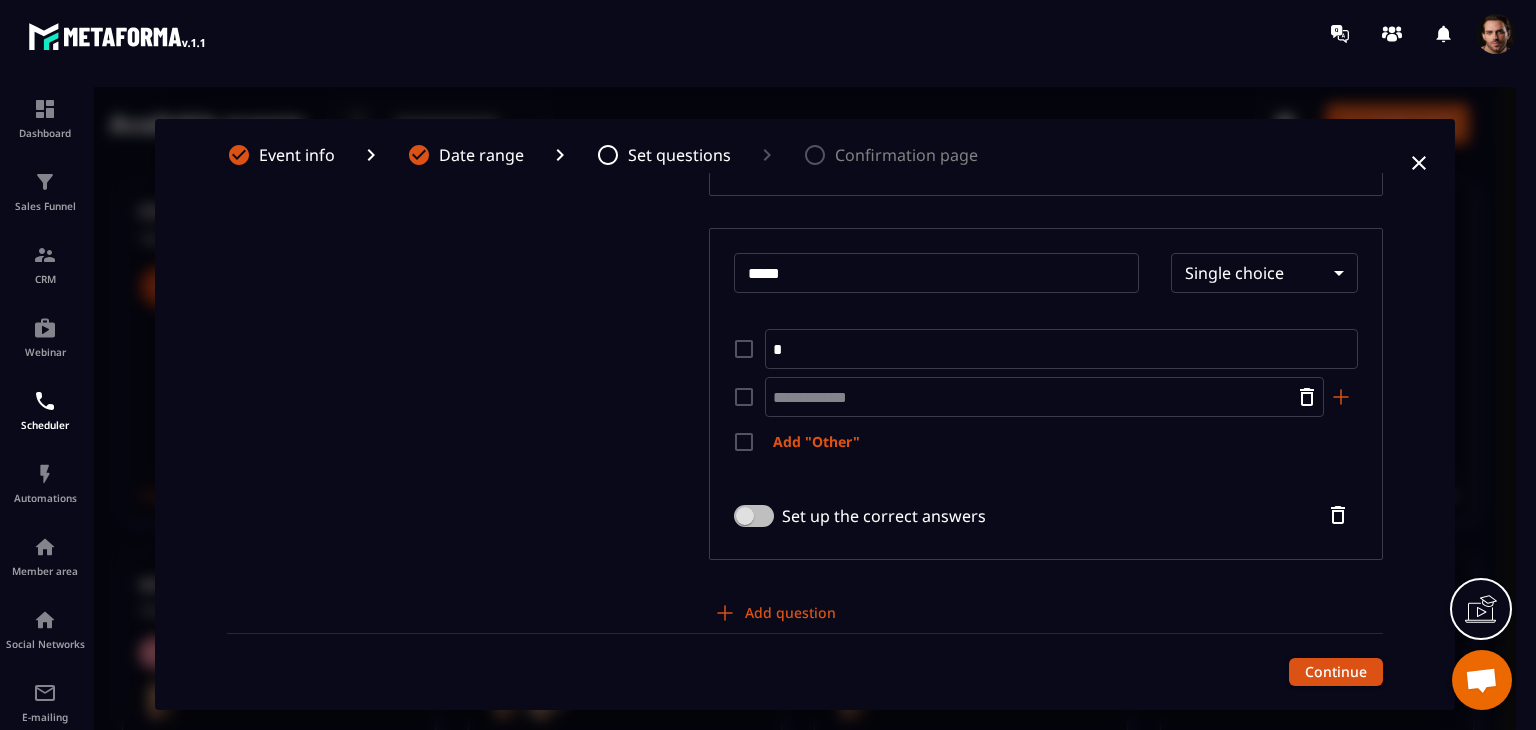 click on "​" at bounding box center [1034, 397] 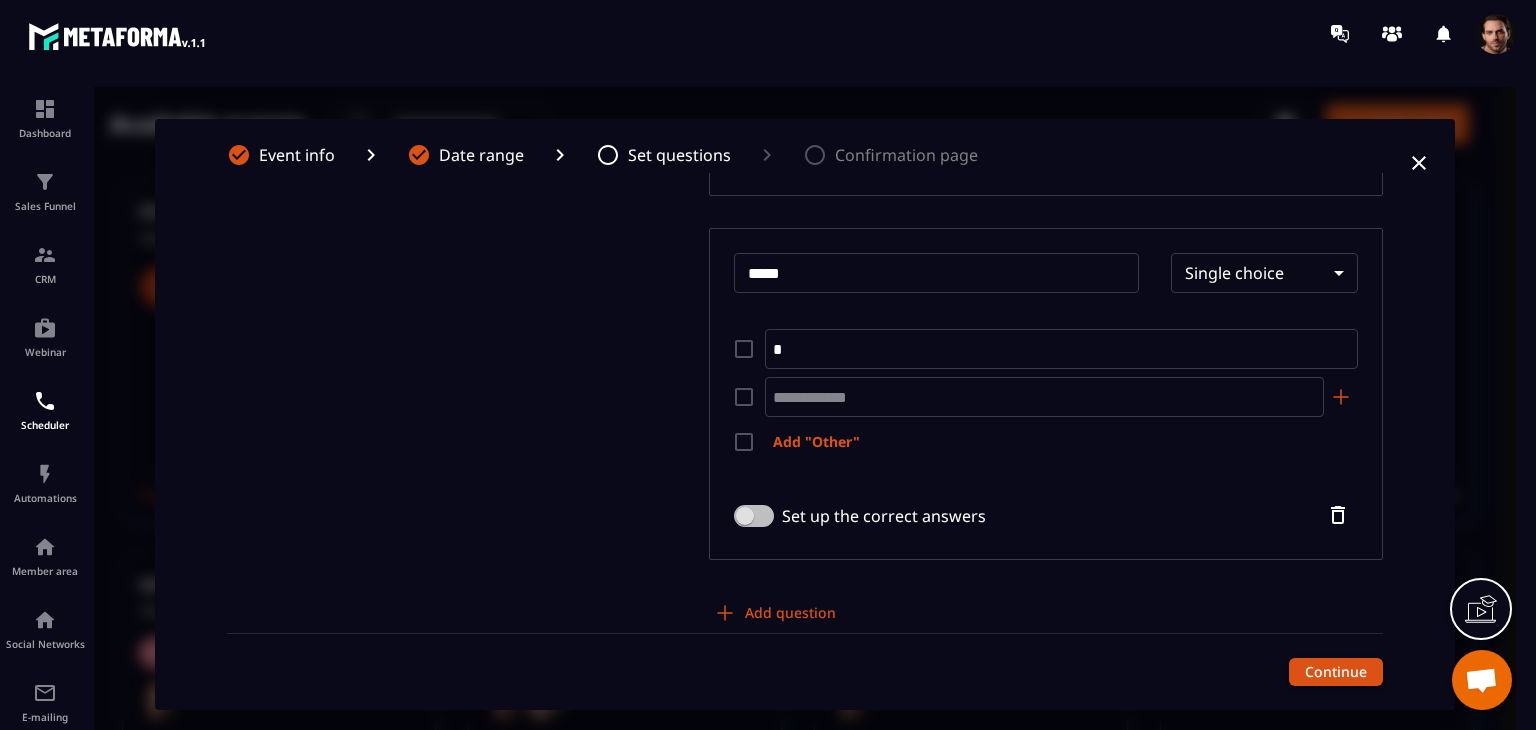 type on "*" 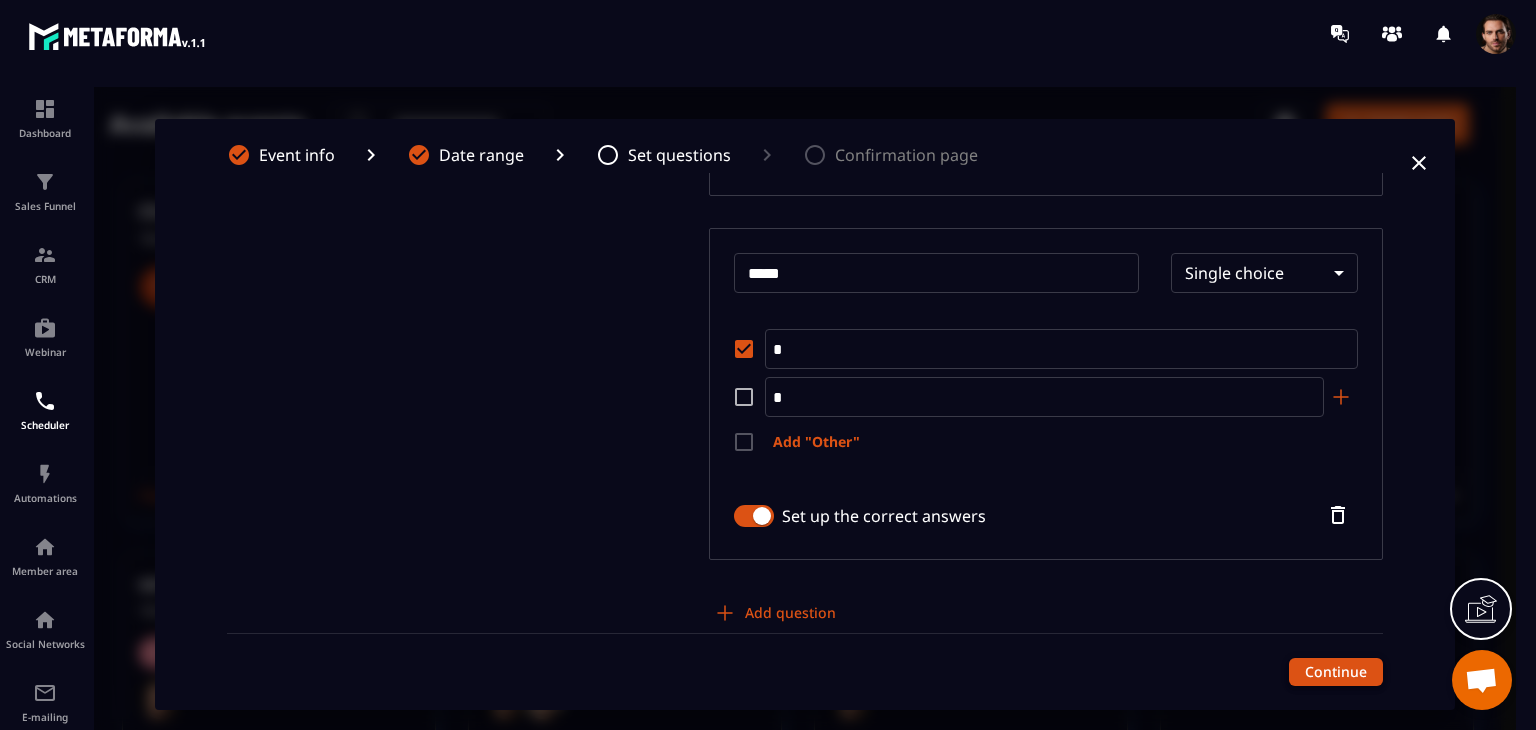 click on "Continue" at bounding box center [1336, 672] 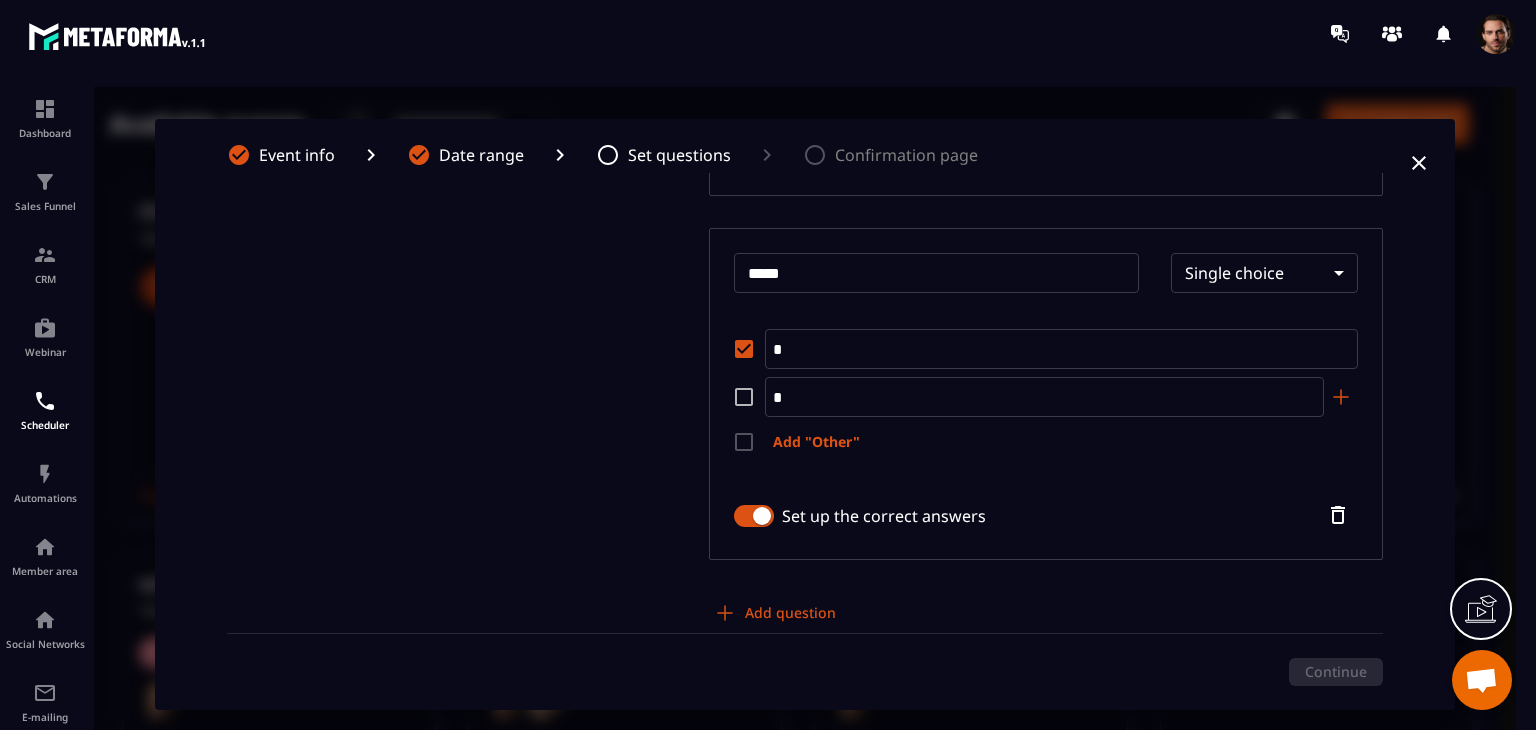 scroll, scrollTop: 0, scrollLeft: 0, axis: both 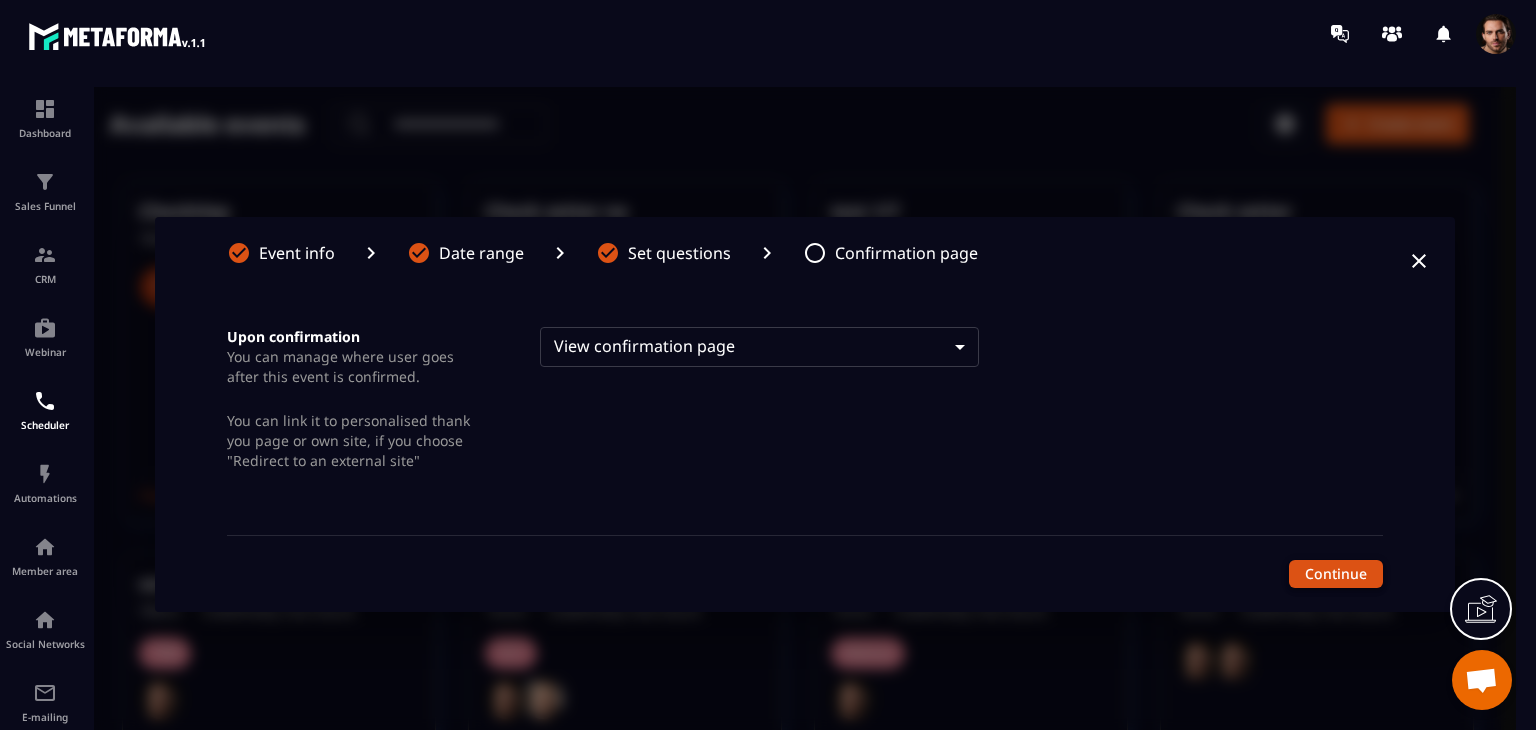 click on "Continue" at bounding box center [1336, 574] 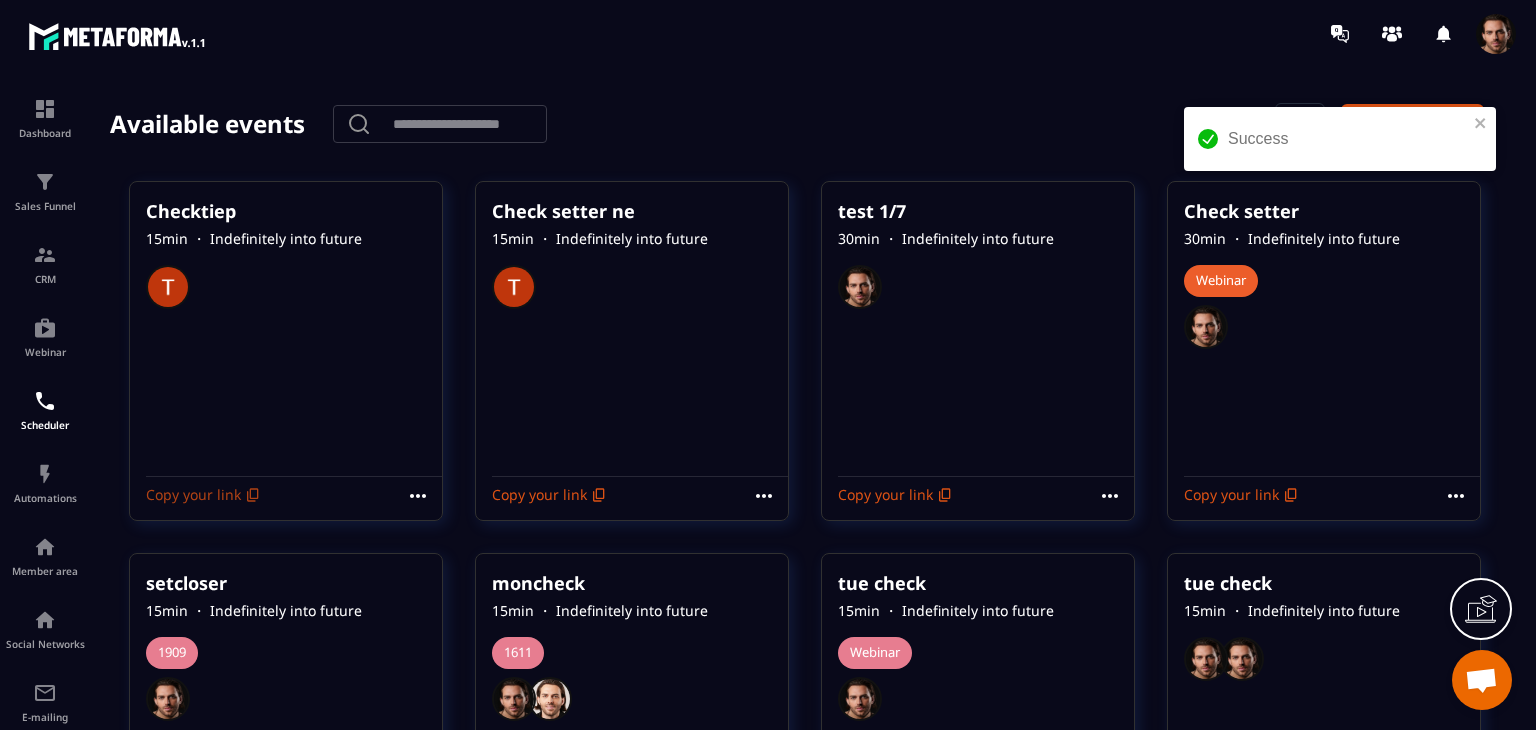 click 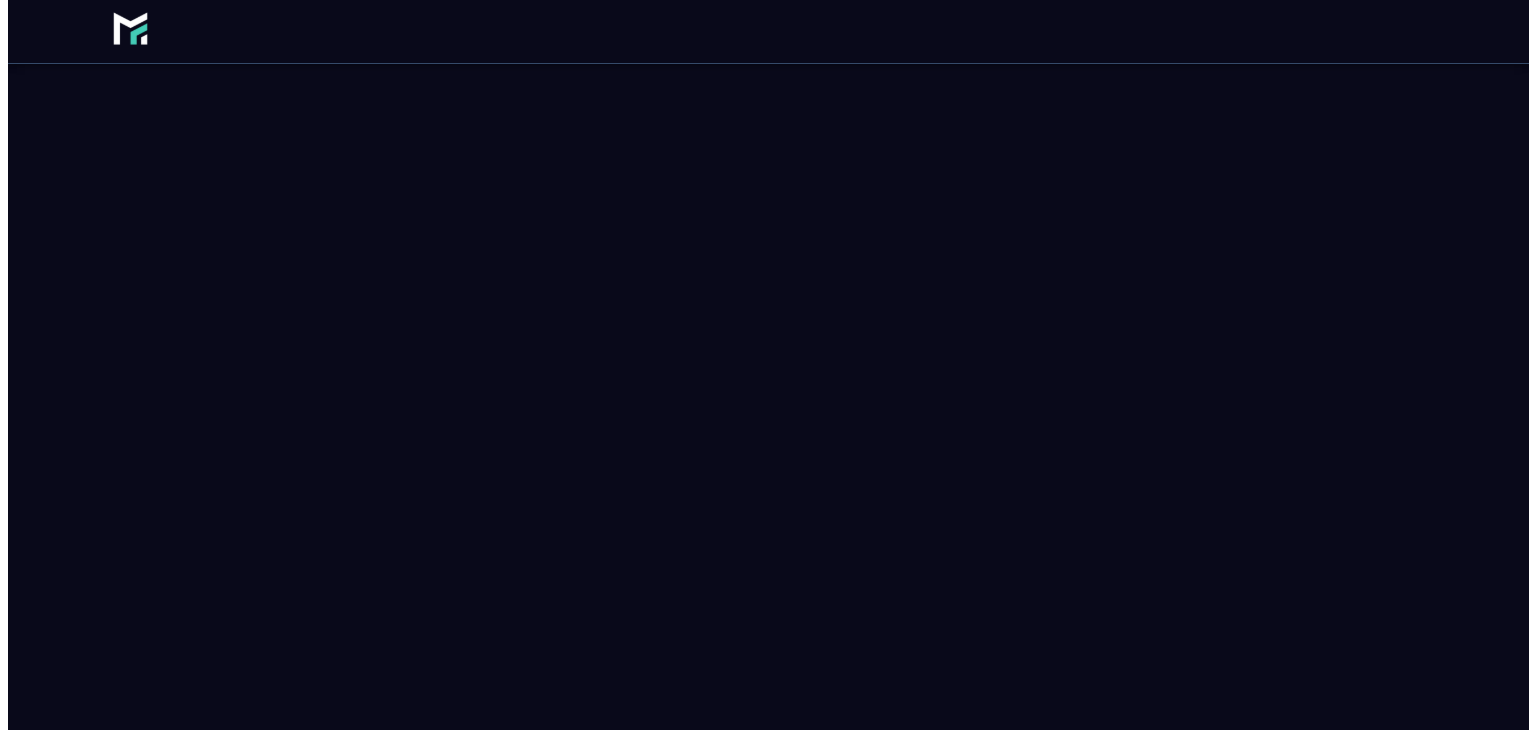 scroll, scrollTop: 0, scrollLeft: 0, axis: both 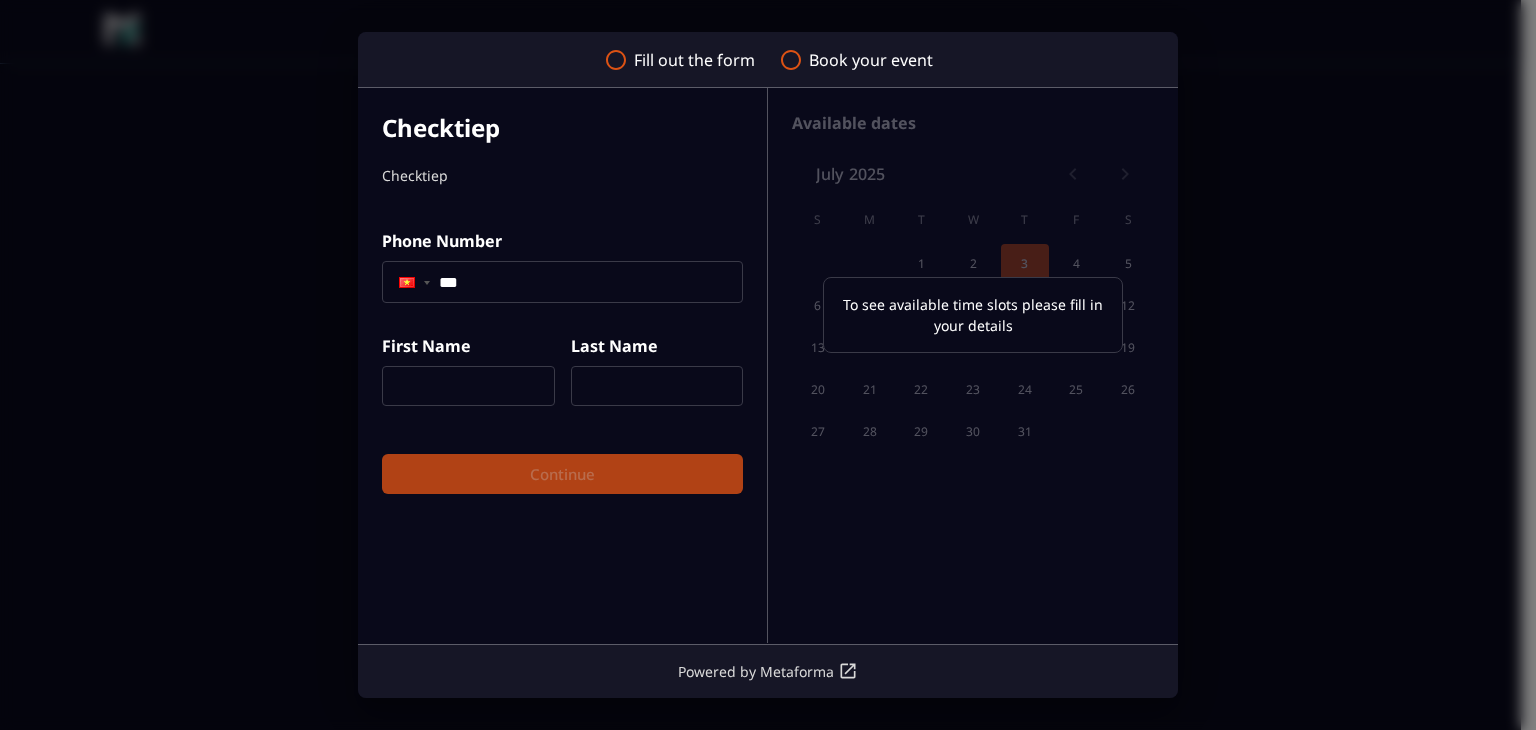 click on "***" 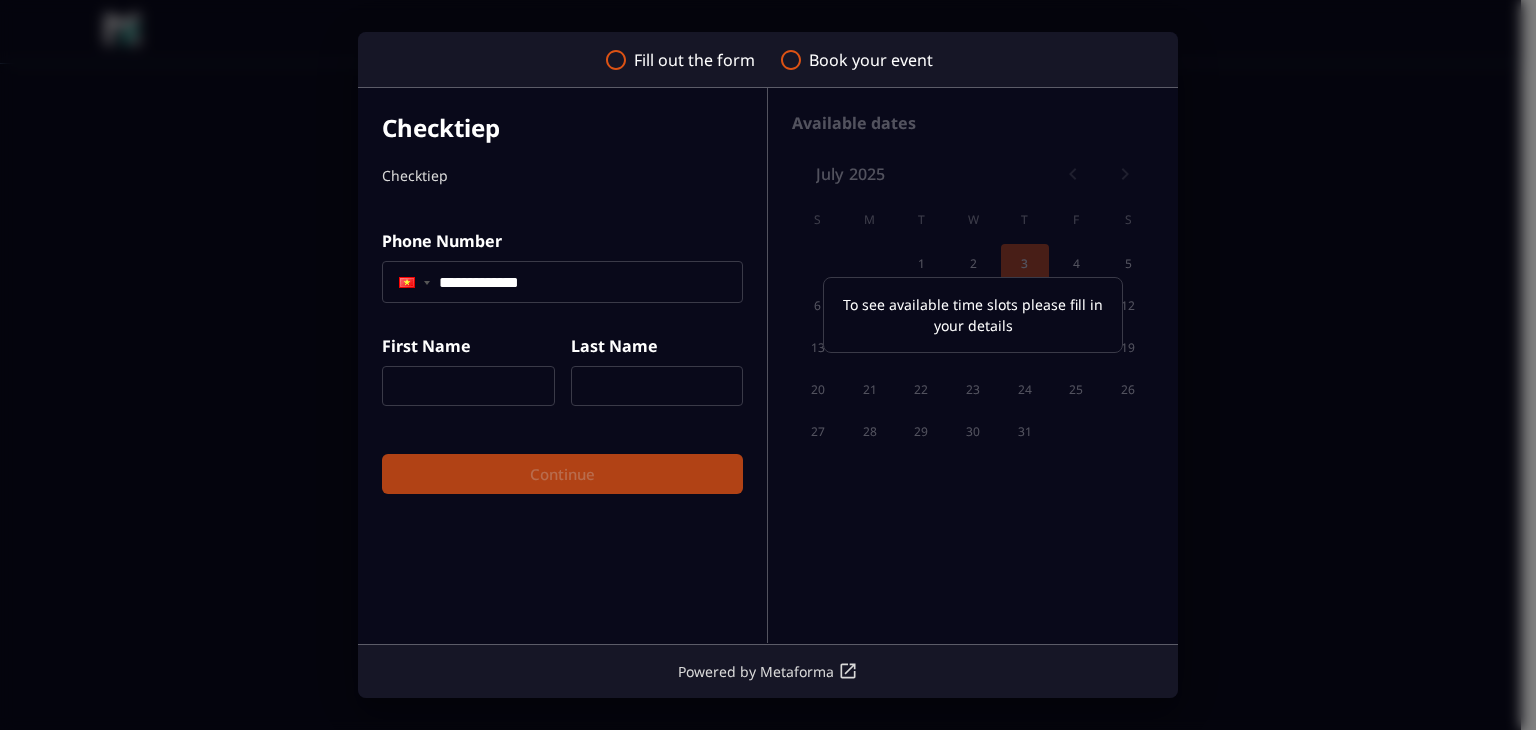 type on "**********" 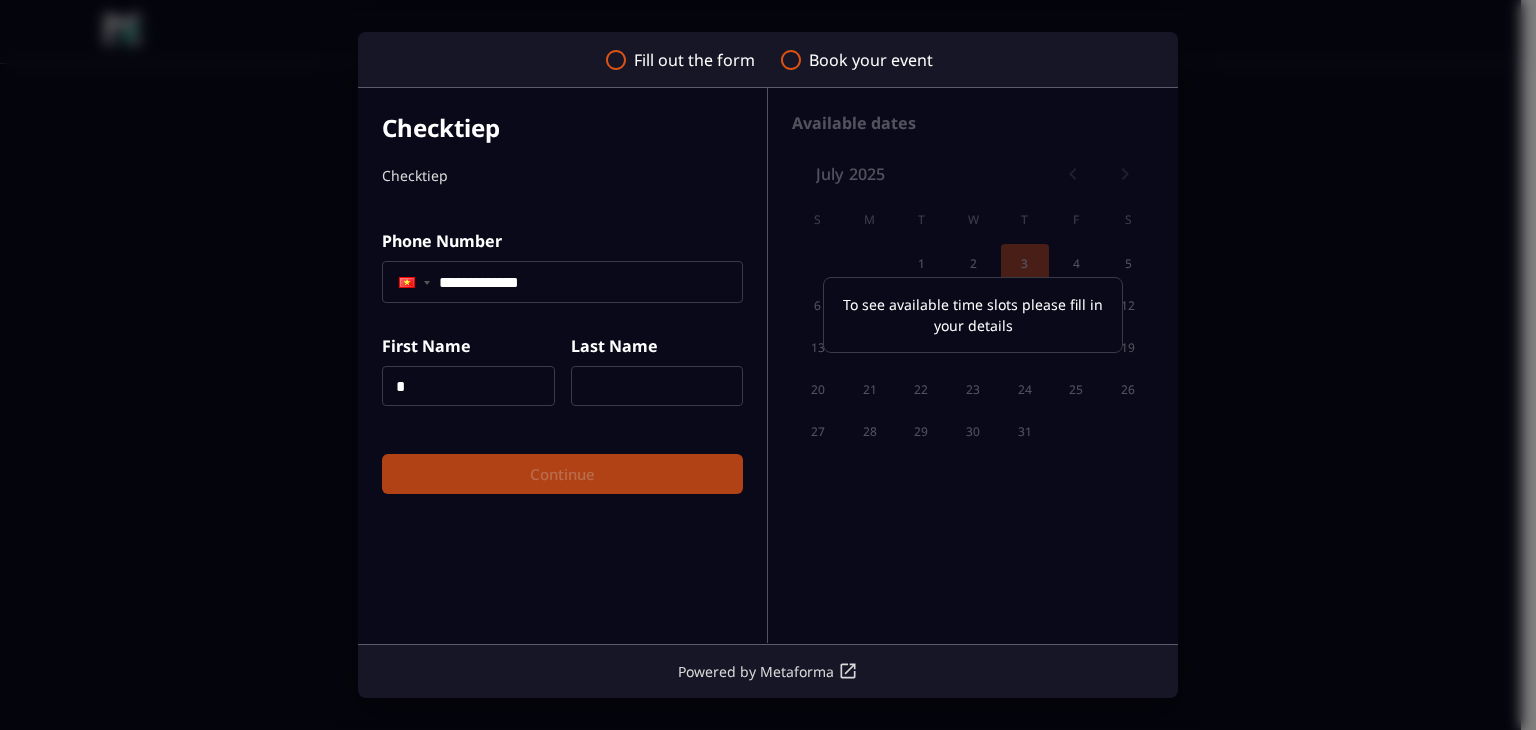 type on "*" 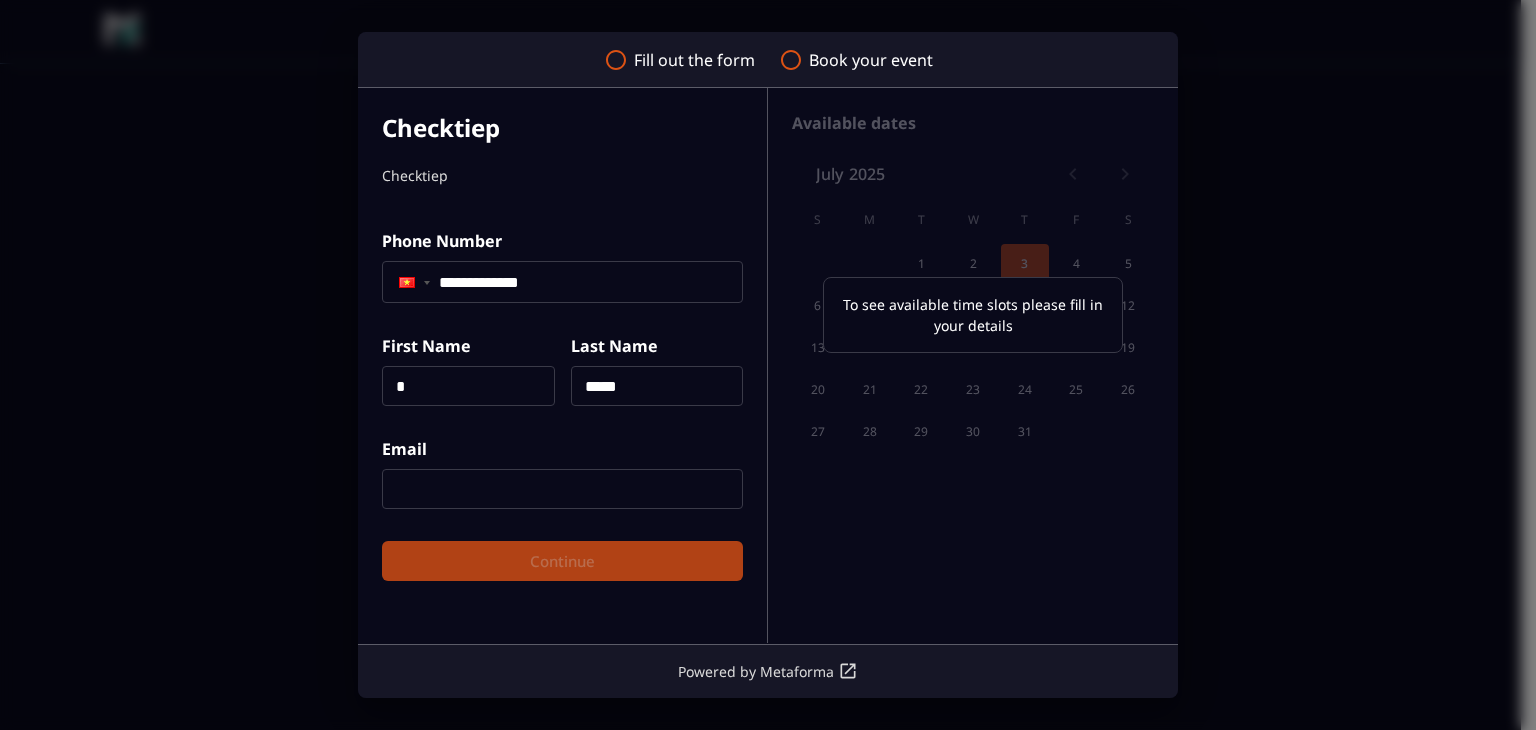 type on "*****" 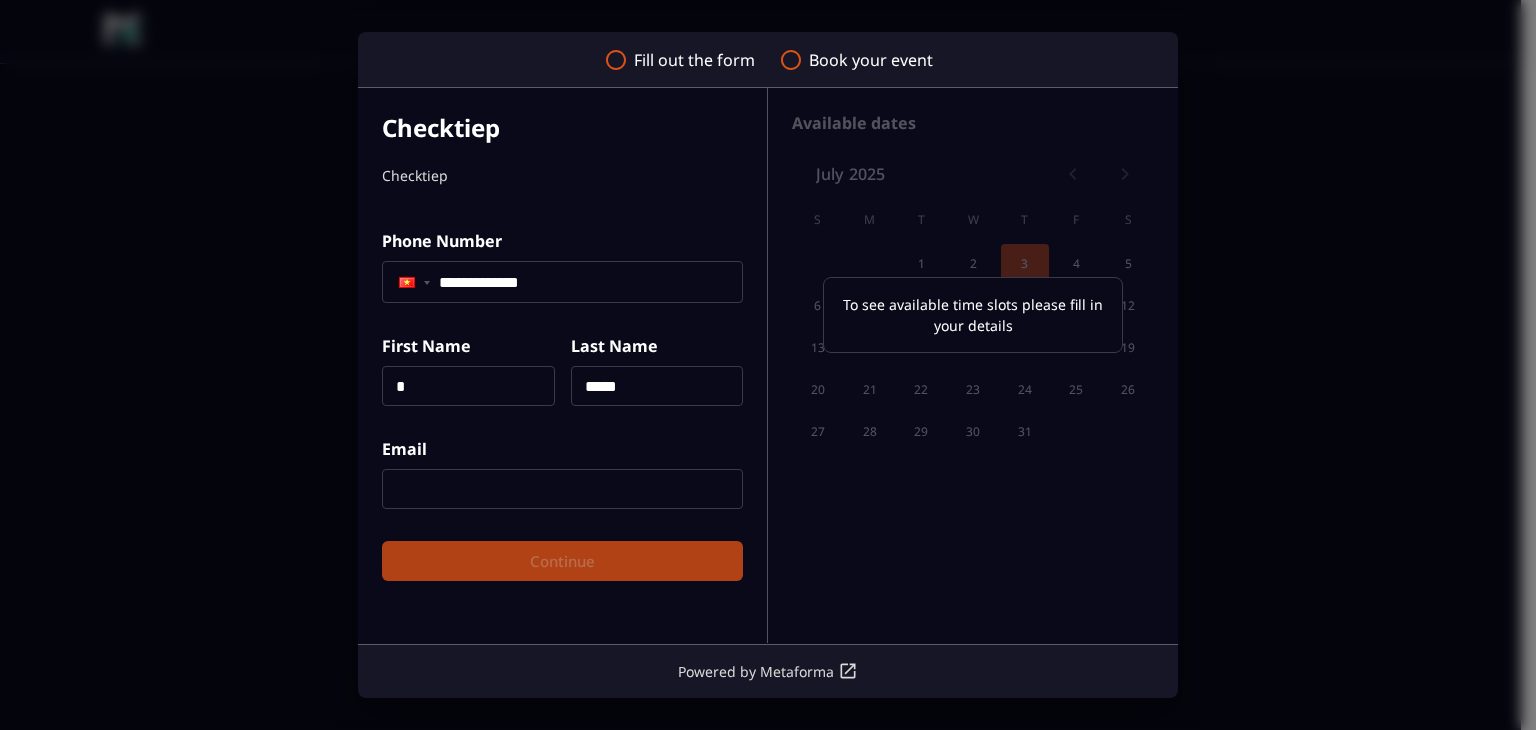 click at bounding box center (562, 489) 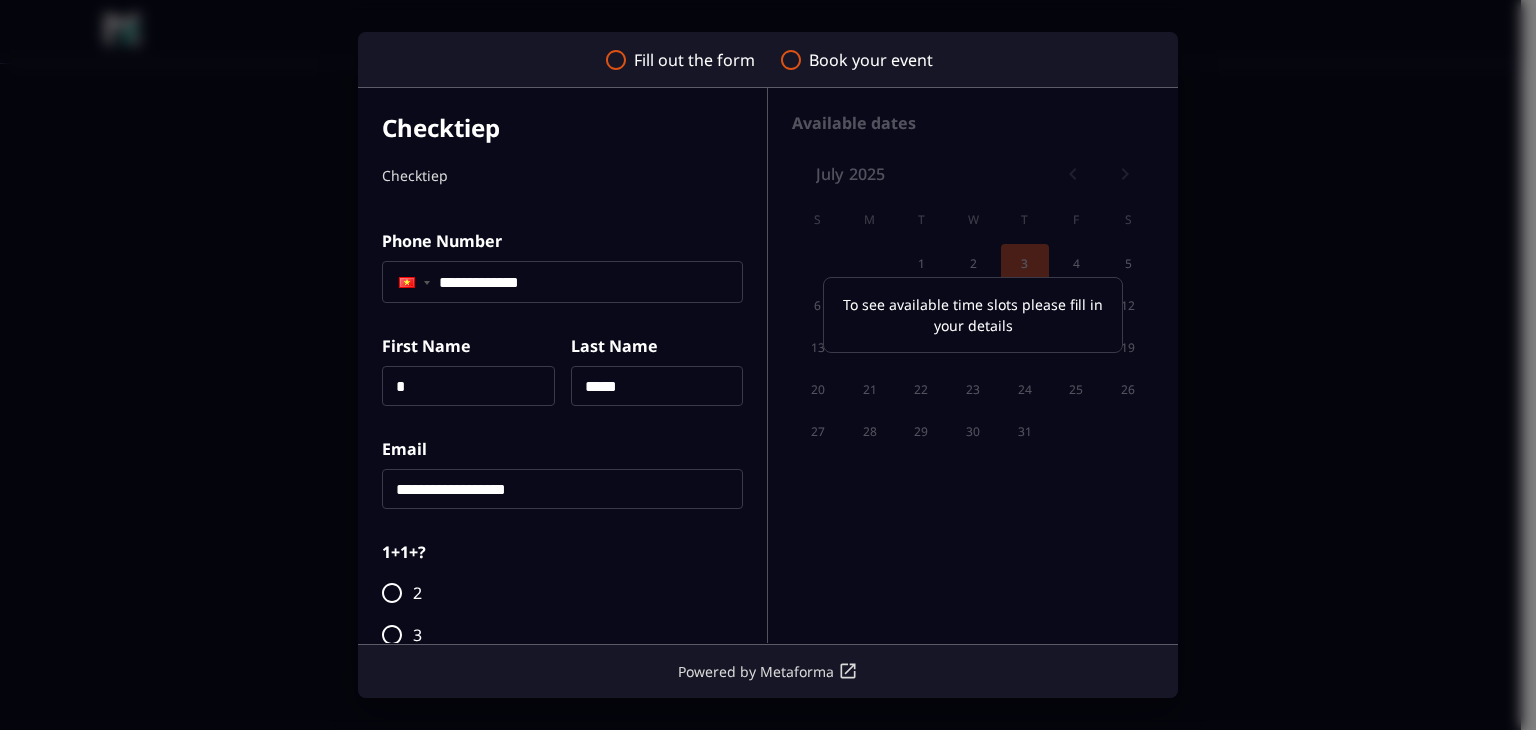 scroll, scrollTop: 113, scrollLeft: 0, axis: vertical 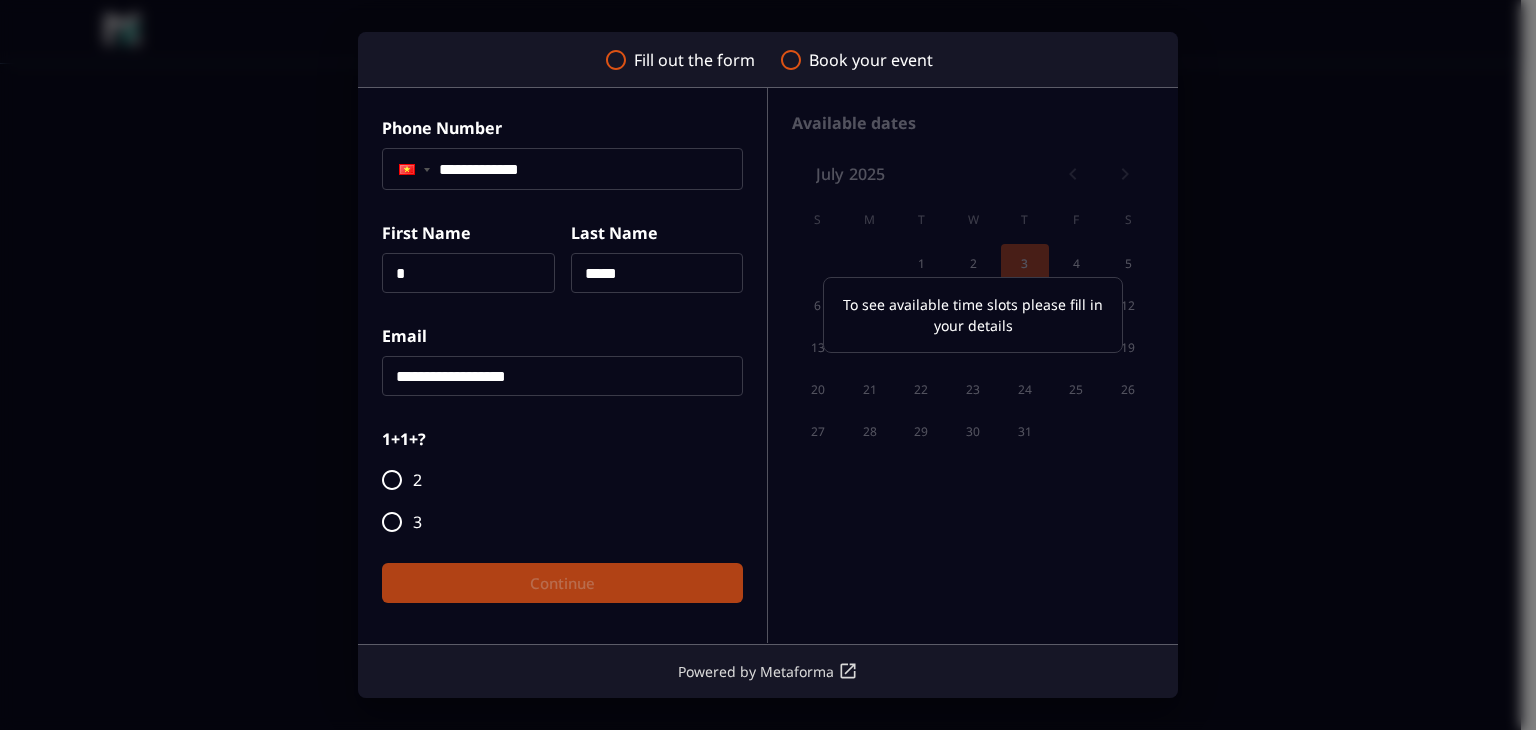 click on "**********" at bounding box center (562, 376) 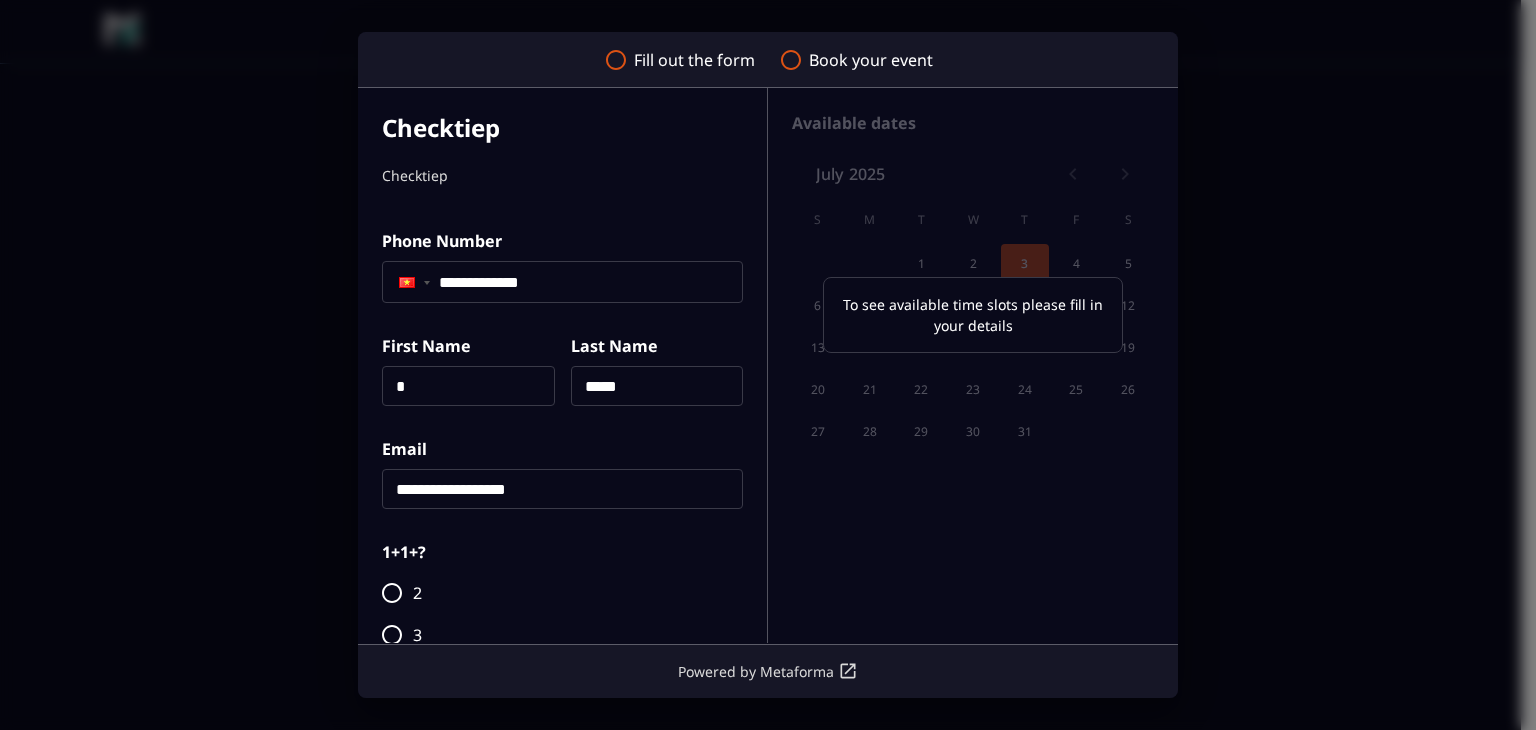 scroll, scrollTop: 113, scrollLeft: 0, axis: vertical 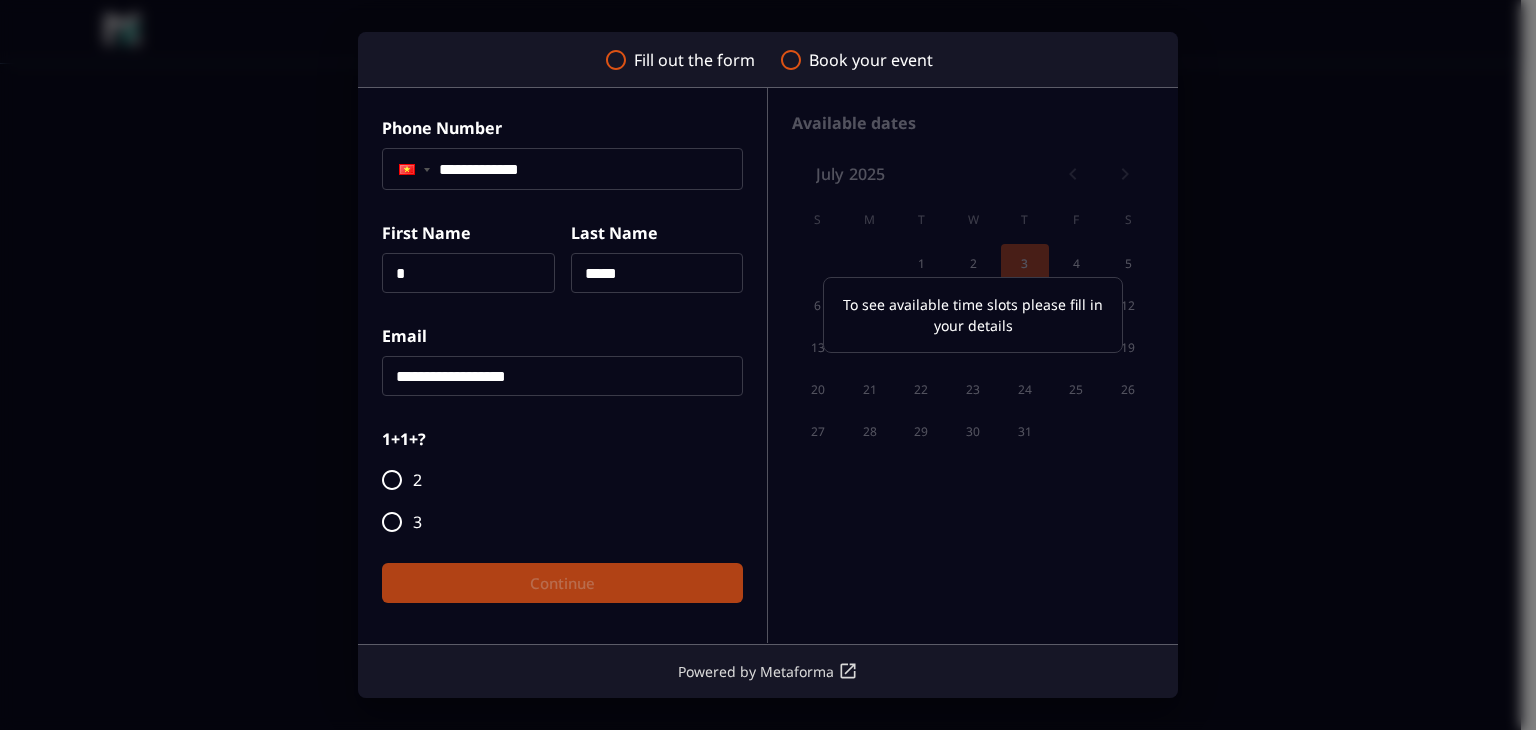 type on "**********" 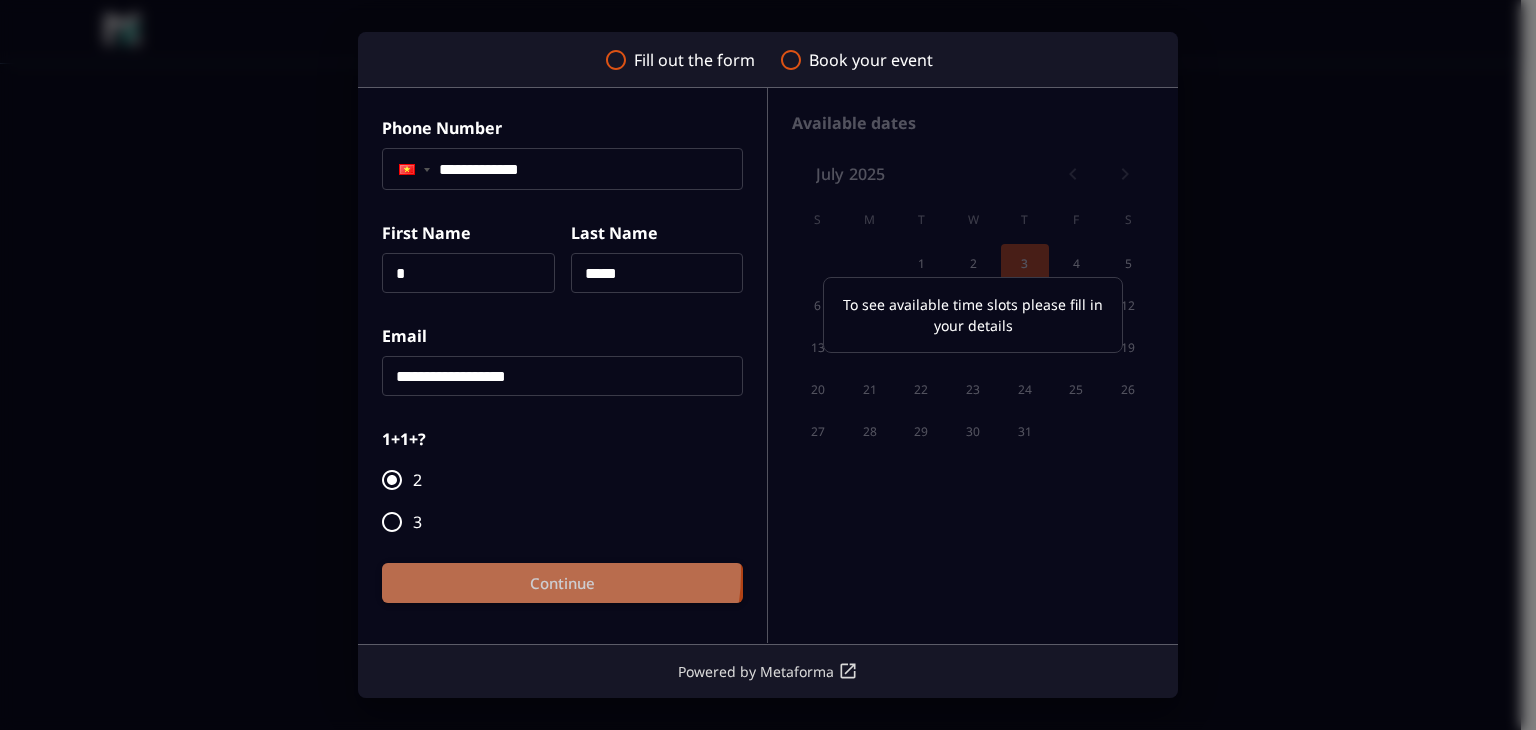 click on "Continue" at bounding box center (562, 583) 